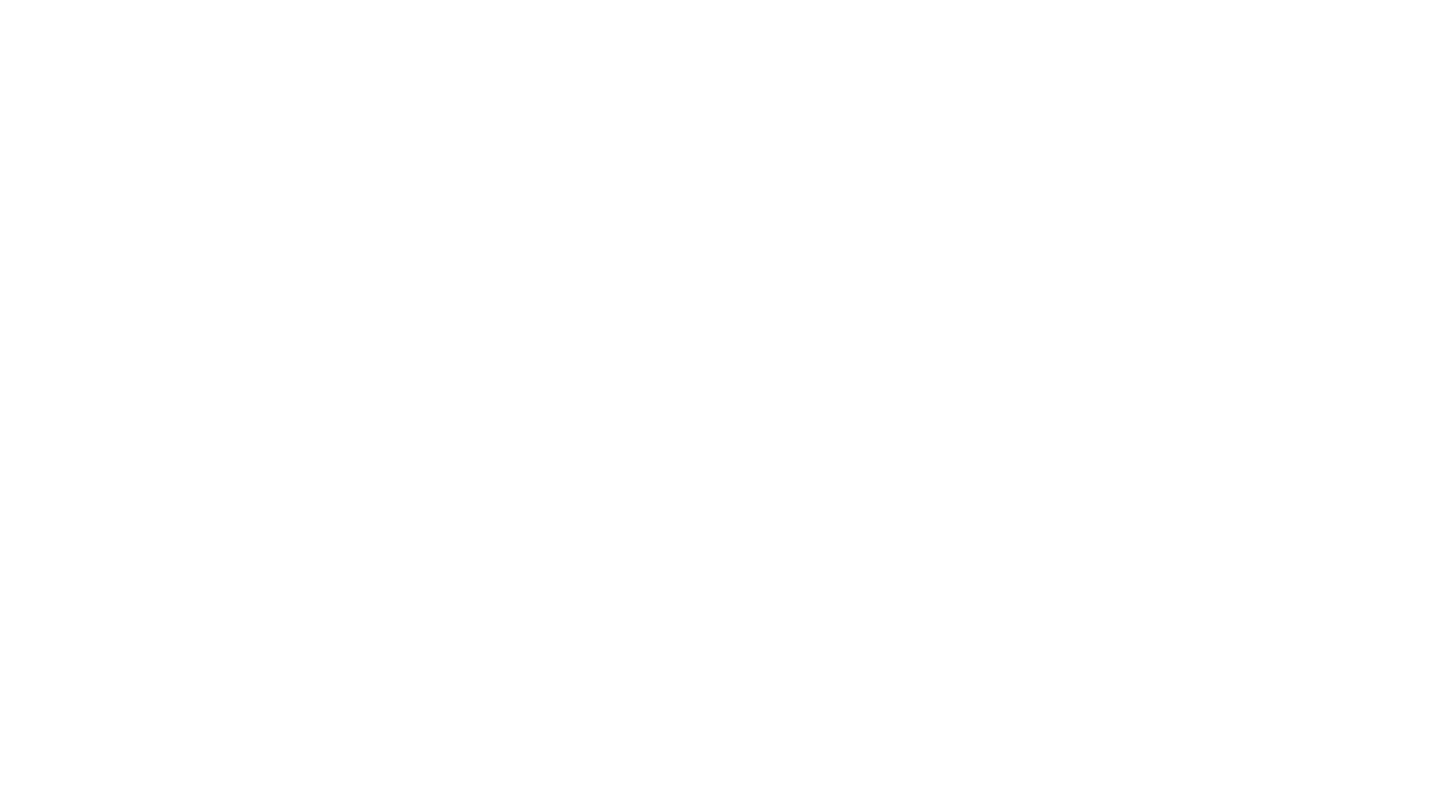 scroll, scrollTop: 0, scrollLeft: 0, axis: both 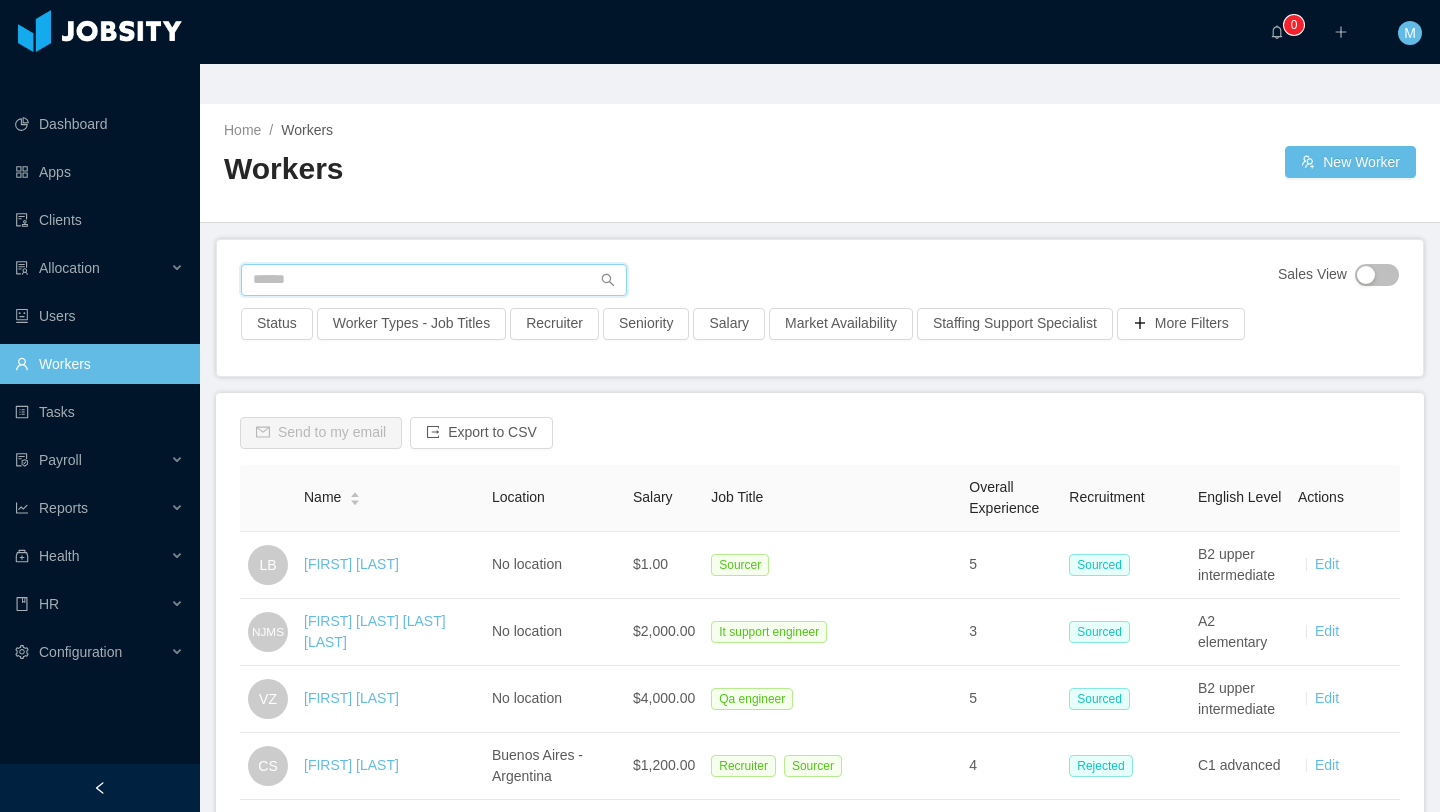 click at bounding box center [434, 280] 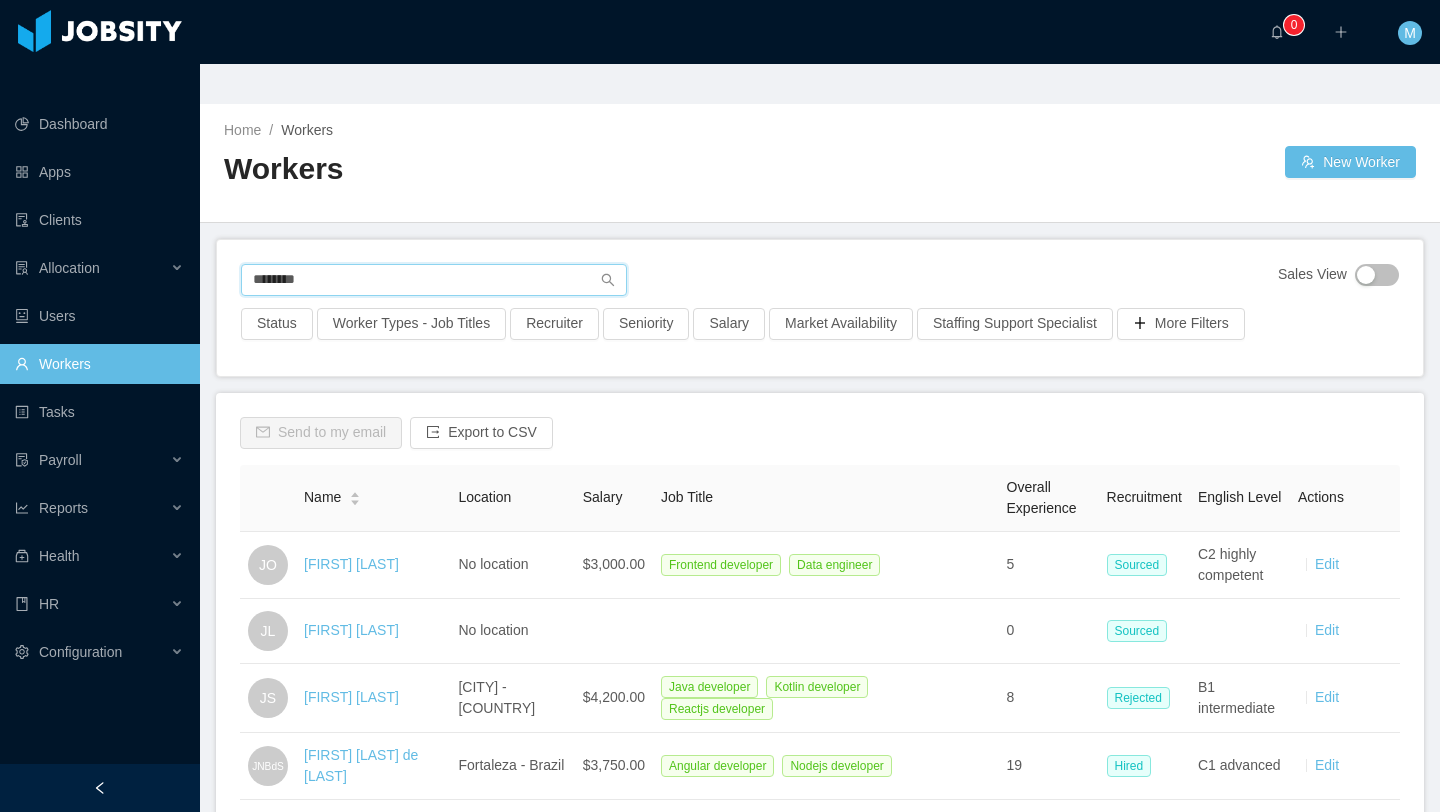 type on "********" 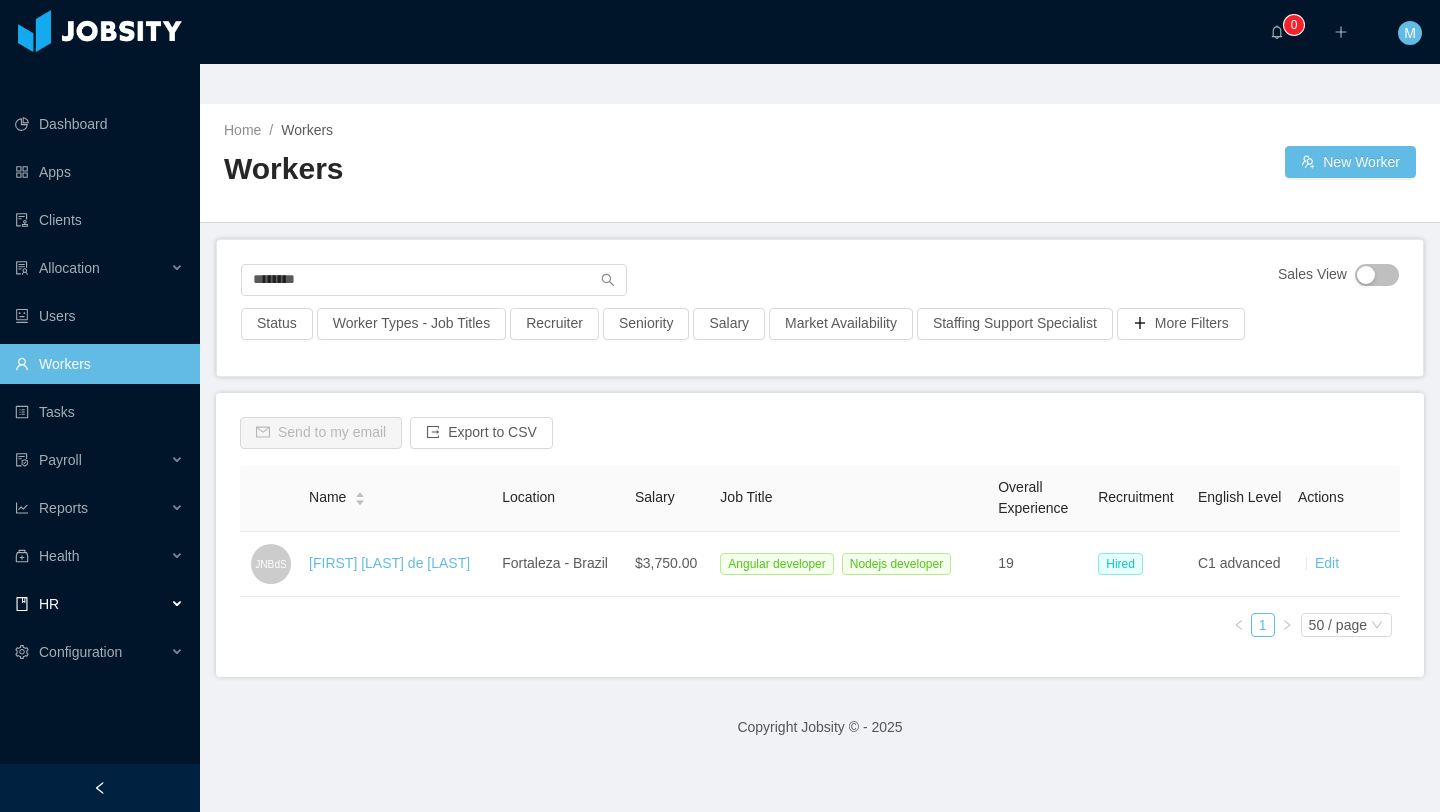 click on "HR" at bounding box center (100, 604) 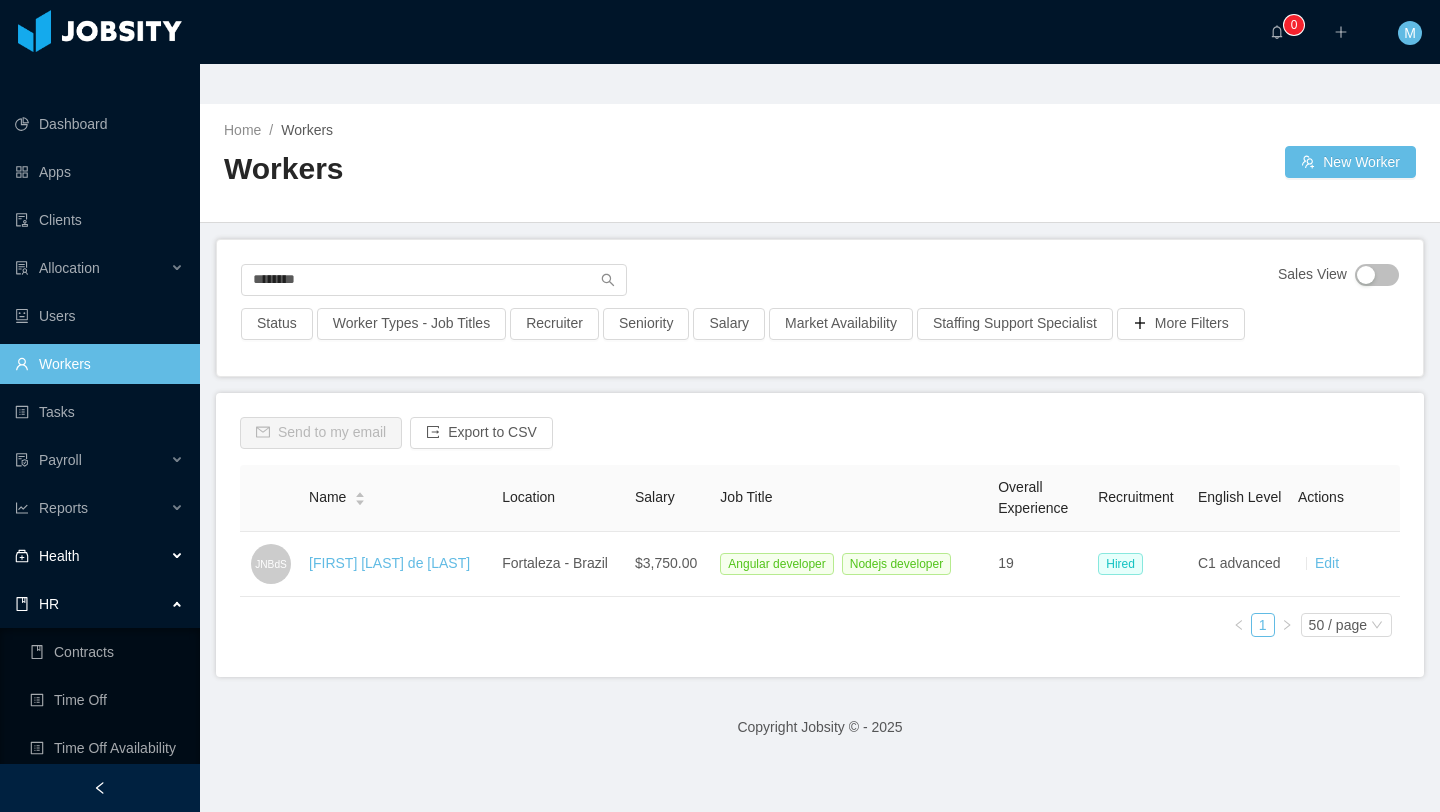 click on "Health" at bounding box center (100, 556) 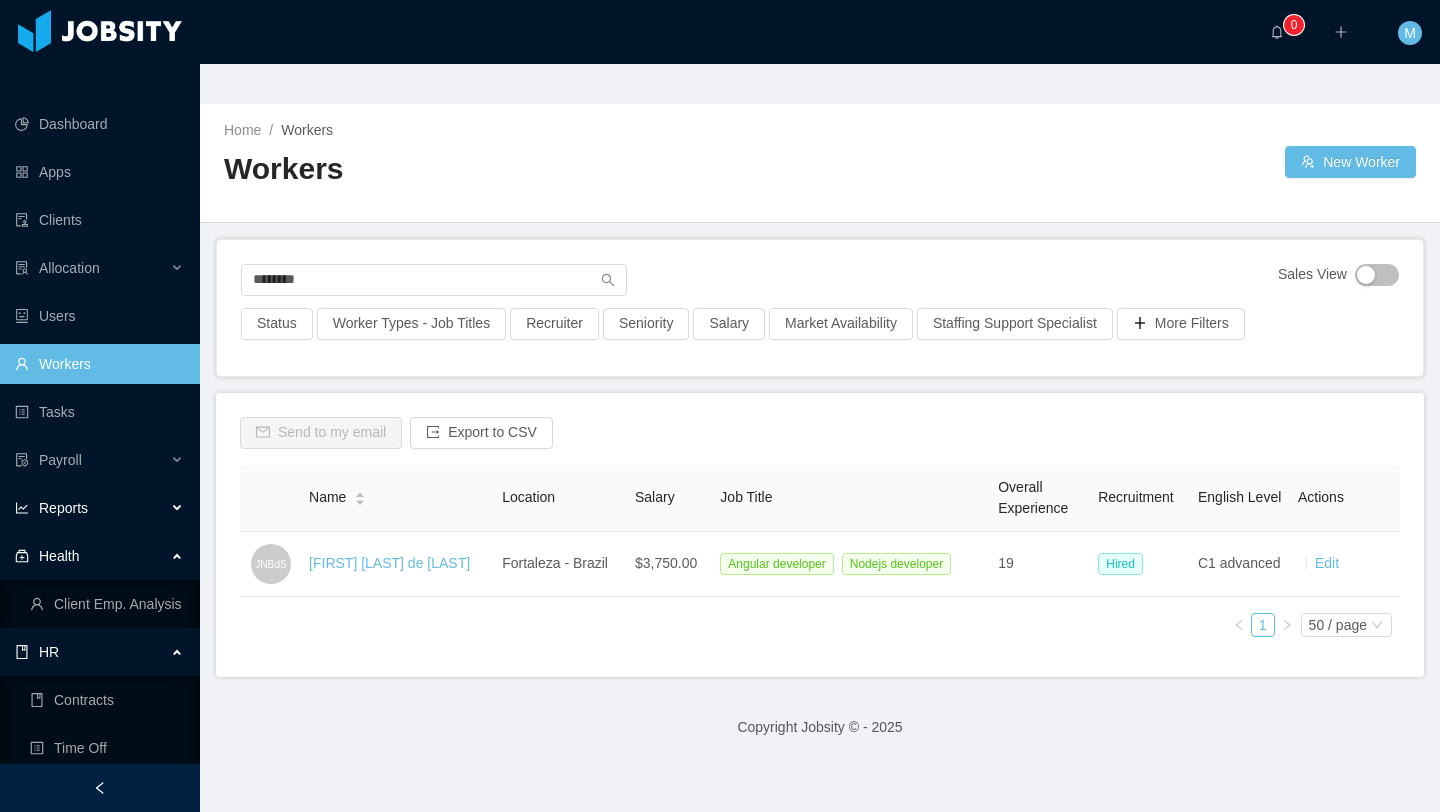 click on "Reports" at bounding box center [63, 508] 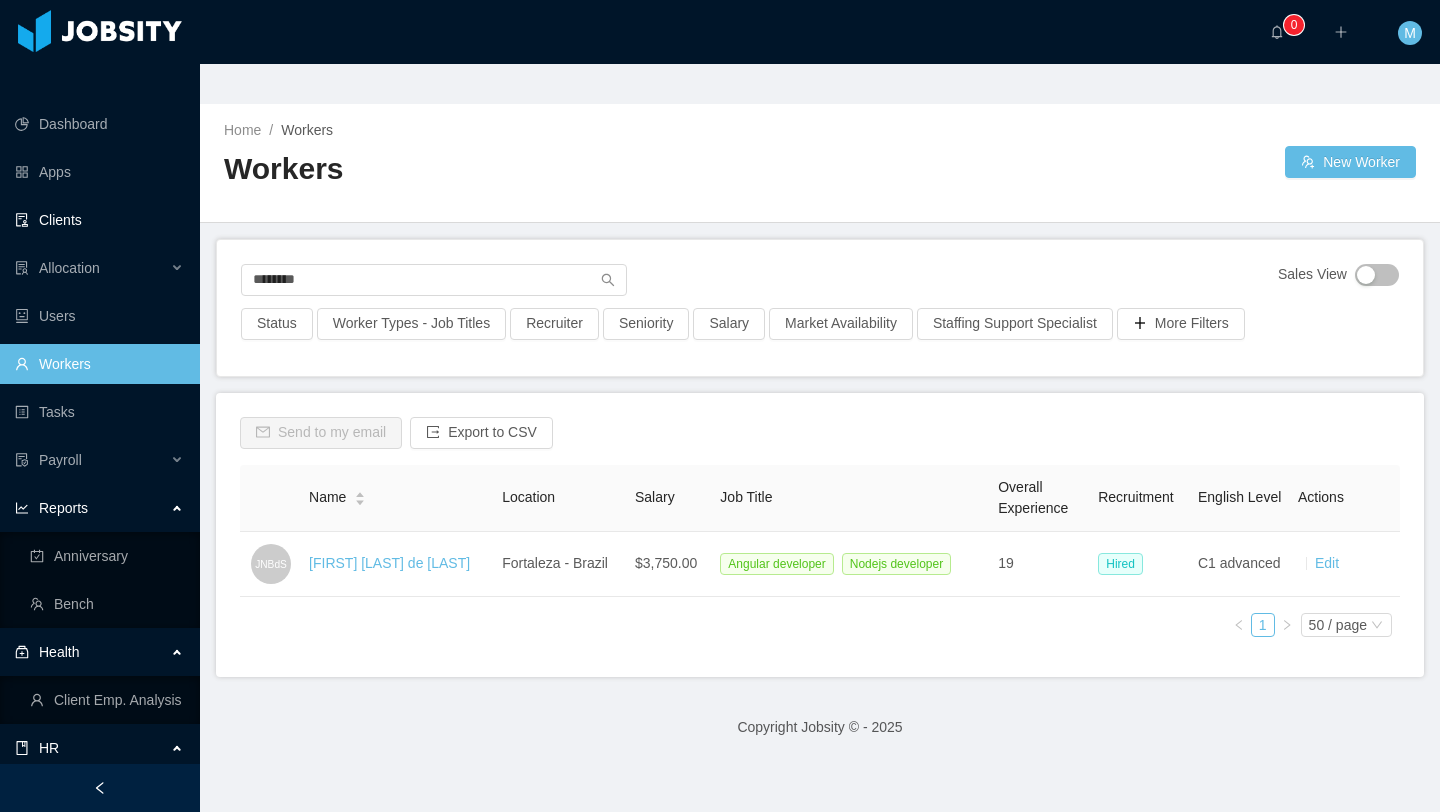 click on "Clients" at bounding box center [99, 220] 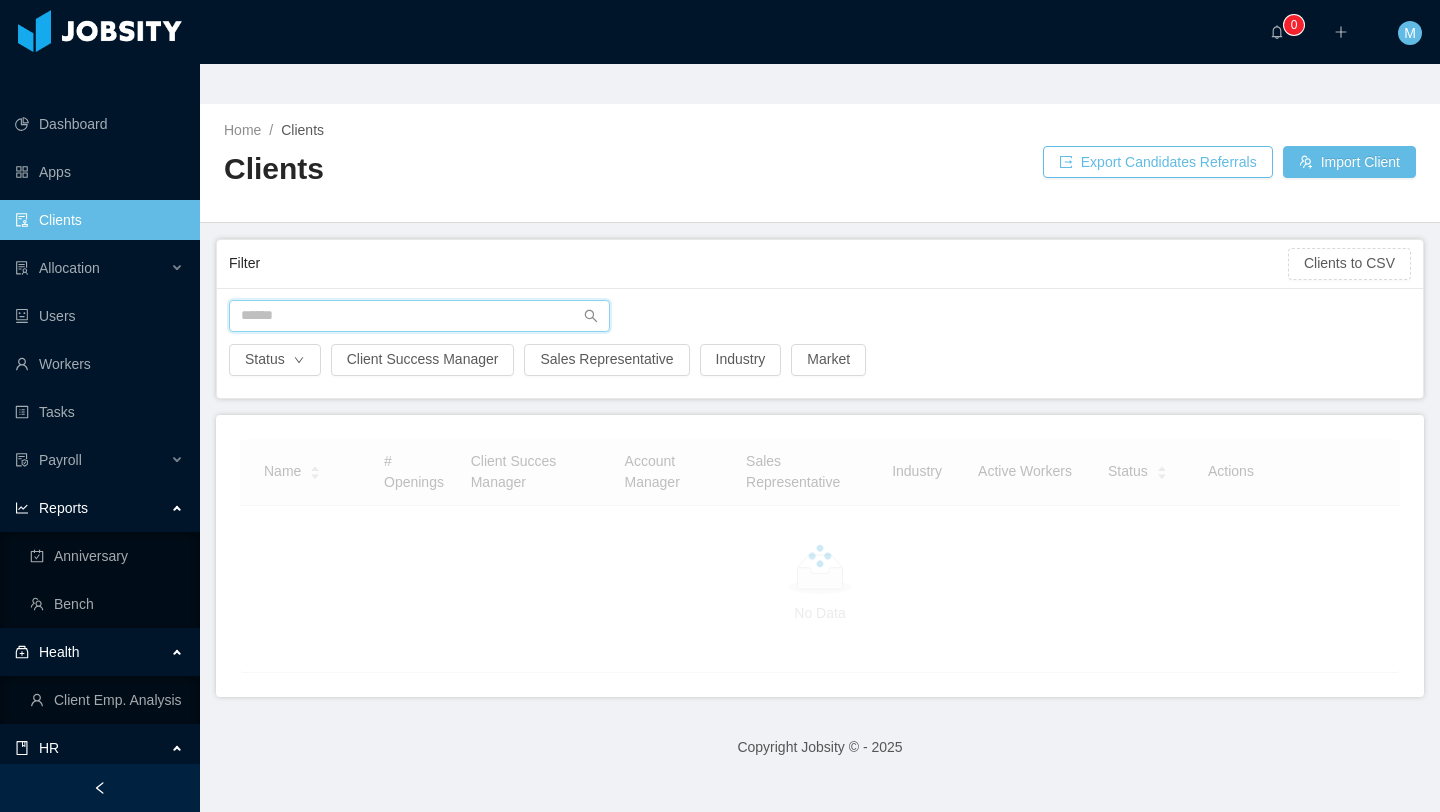 click at bounding box center [419, 316] 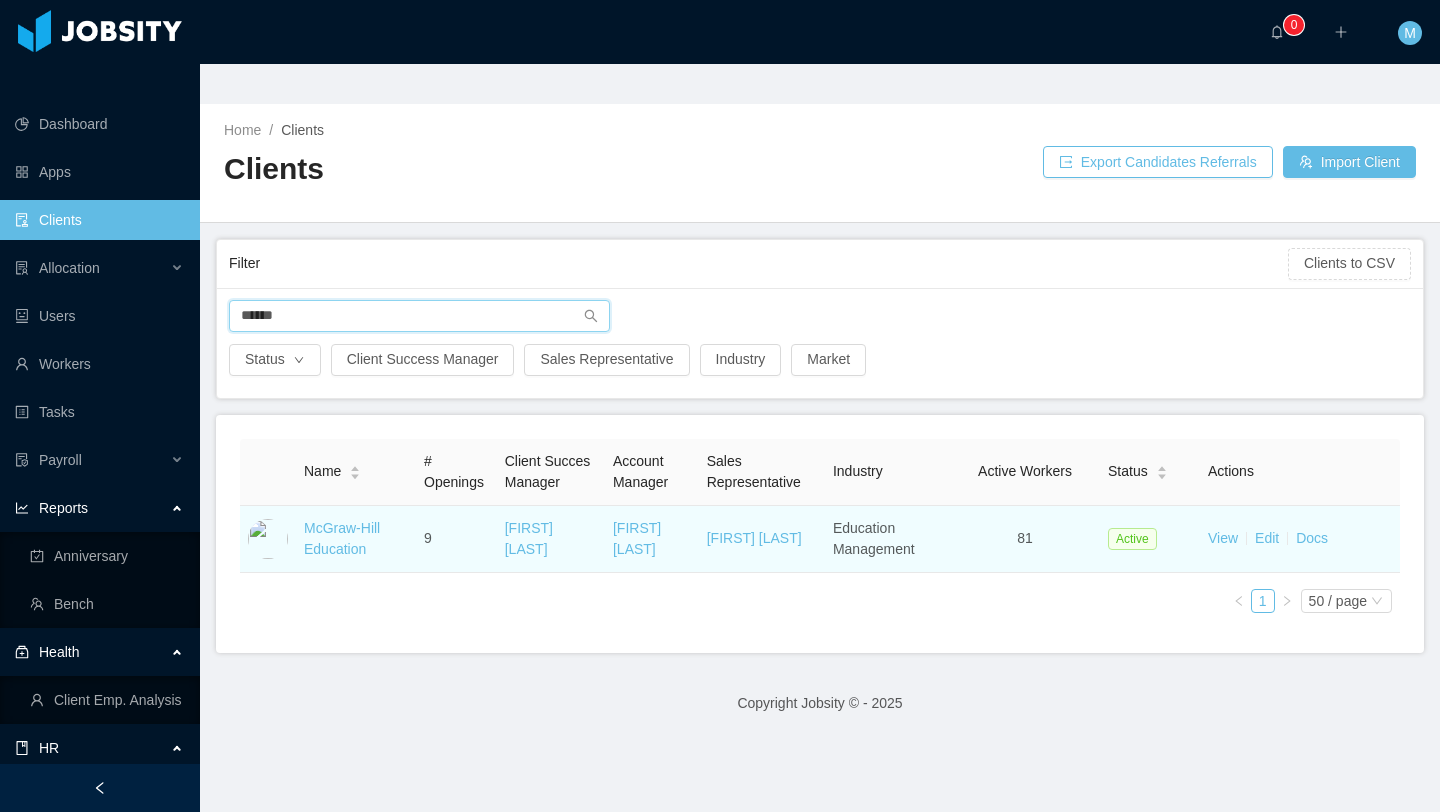 type on "******" 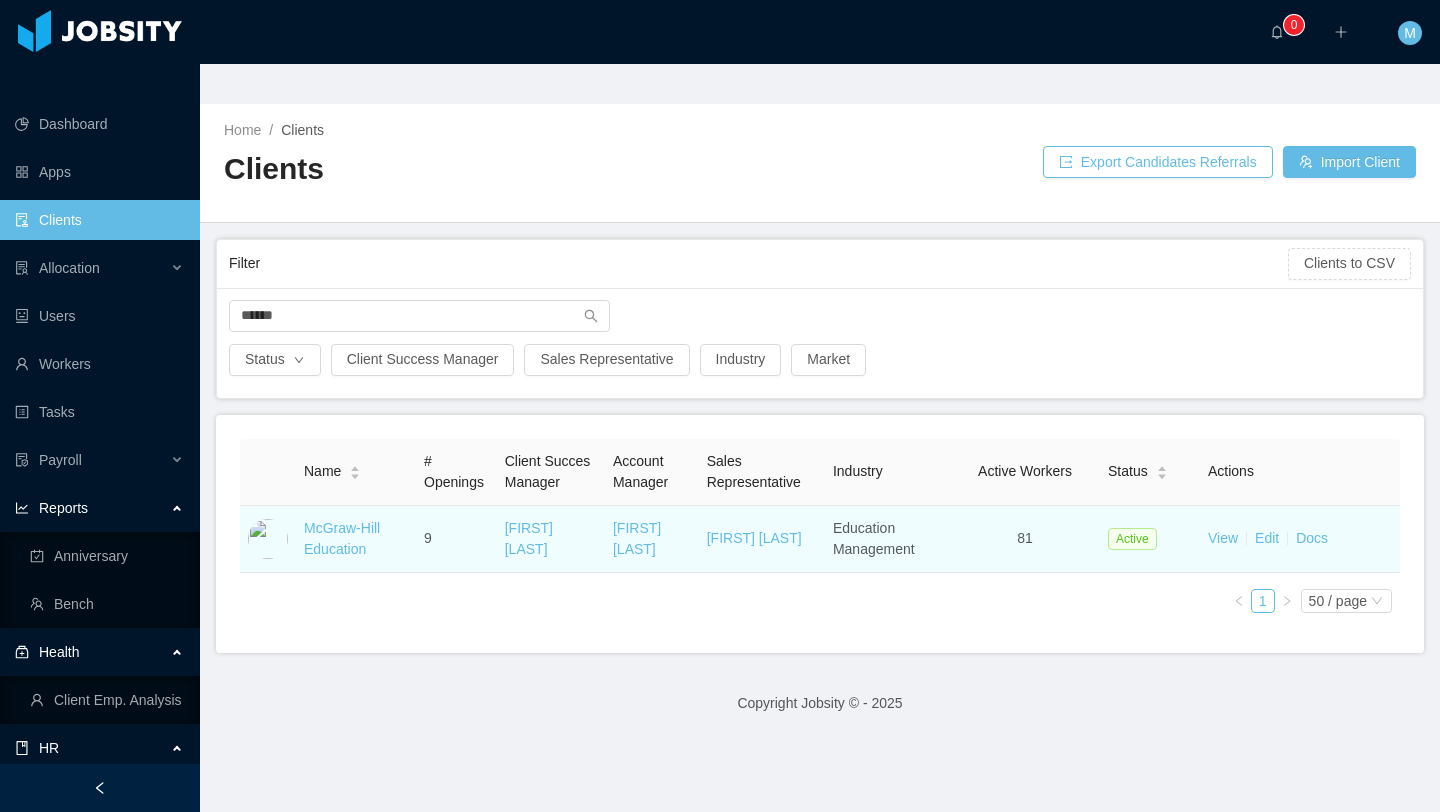click on "McGraw-Hill Education" at bounding box center [356, 539] 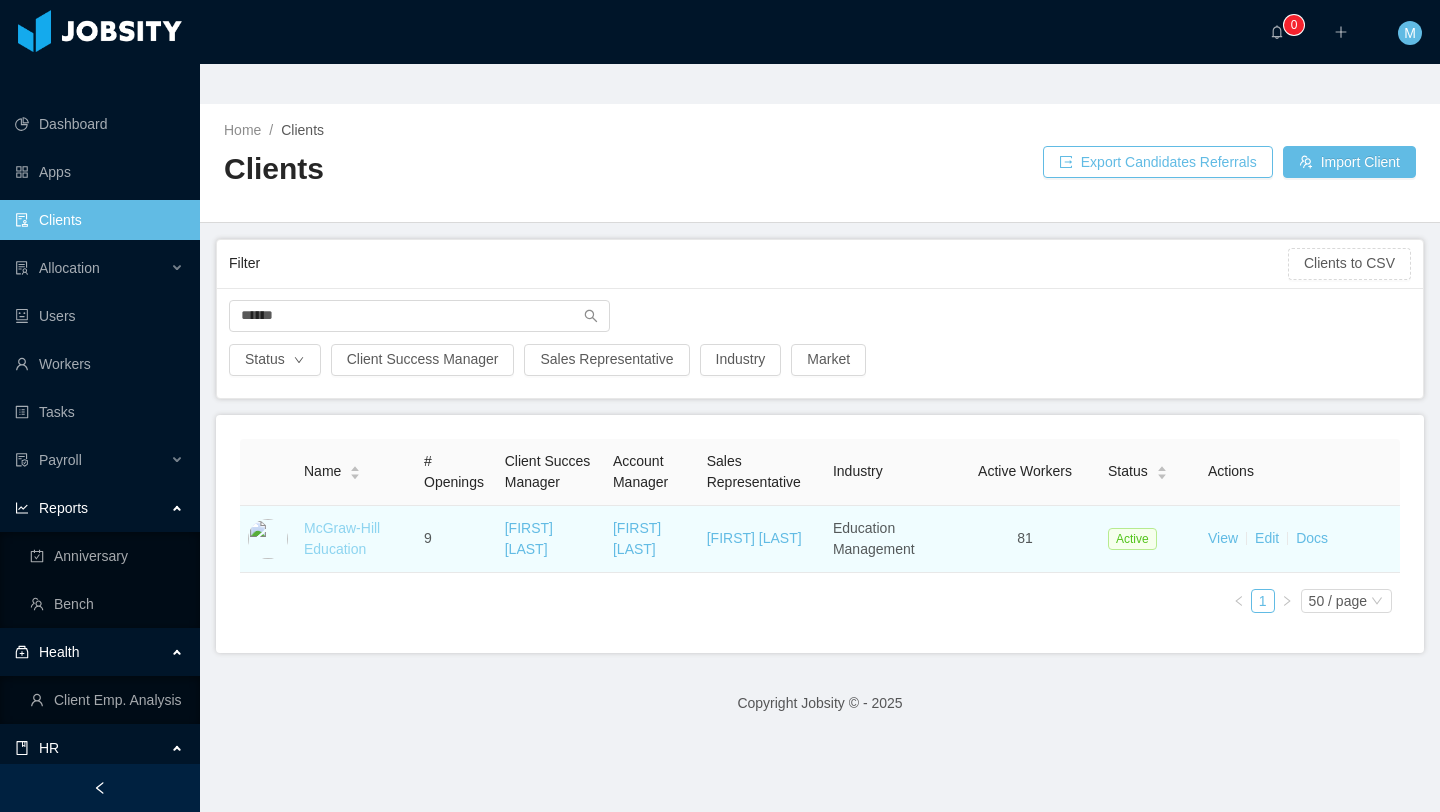 click on "McGraw-Hill Education" at bounding box center [342, 538] 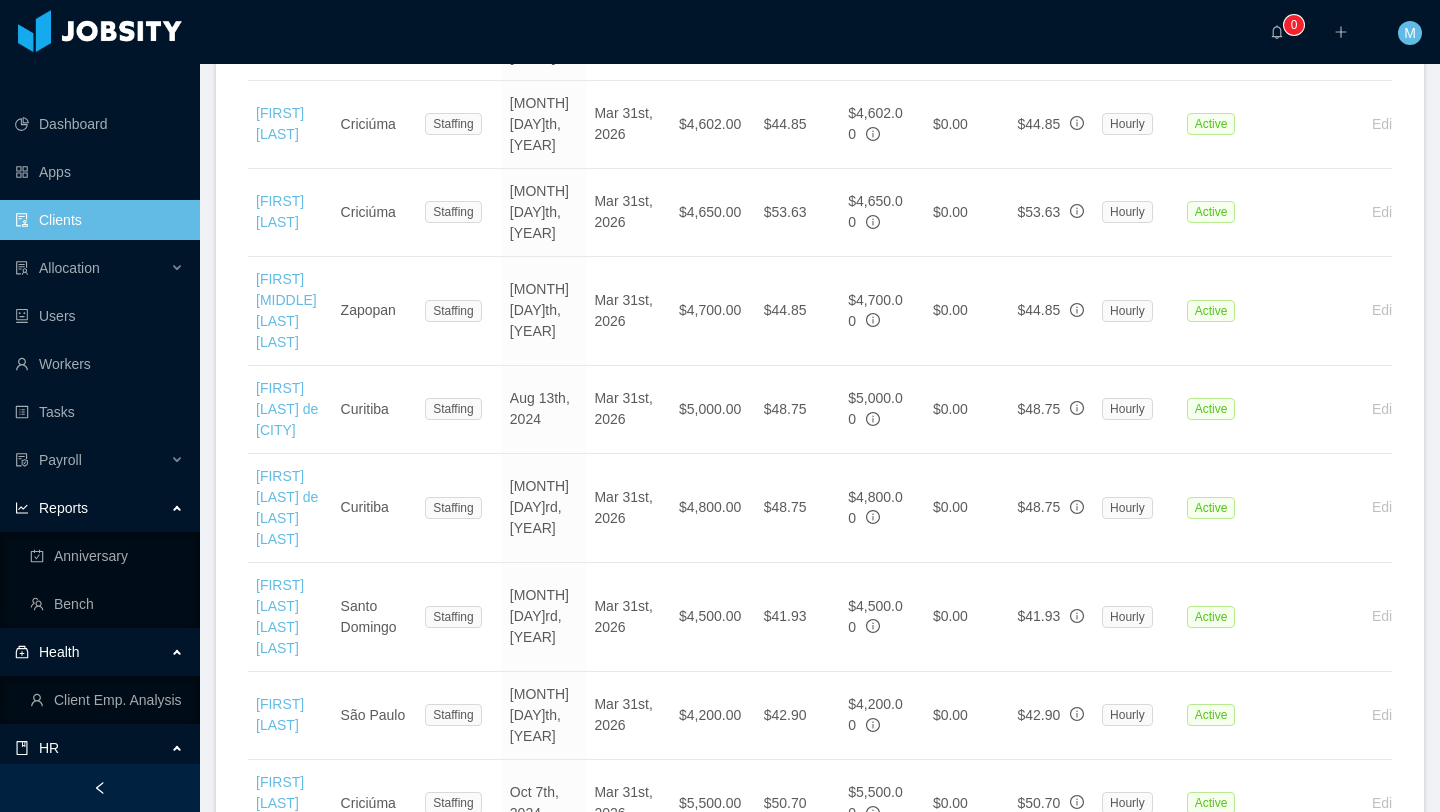 scroll, scrollTop: 4375, scrollLeft: 0, axis: vertical 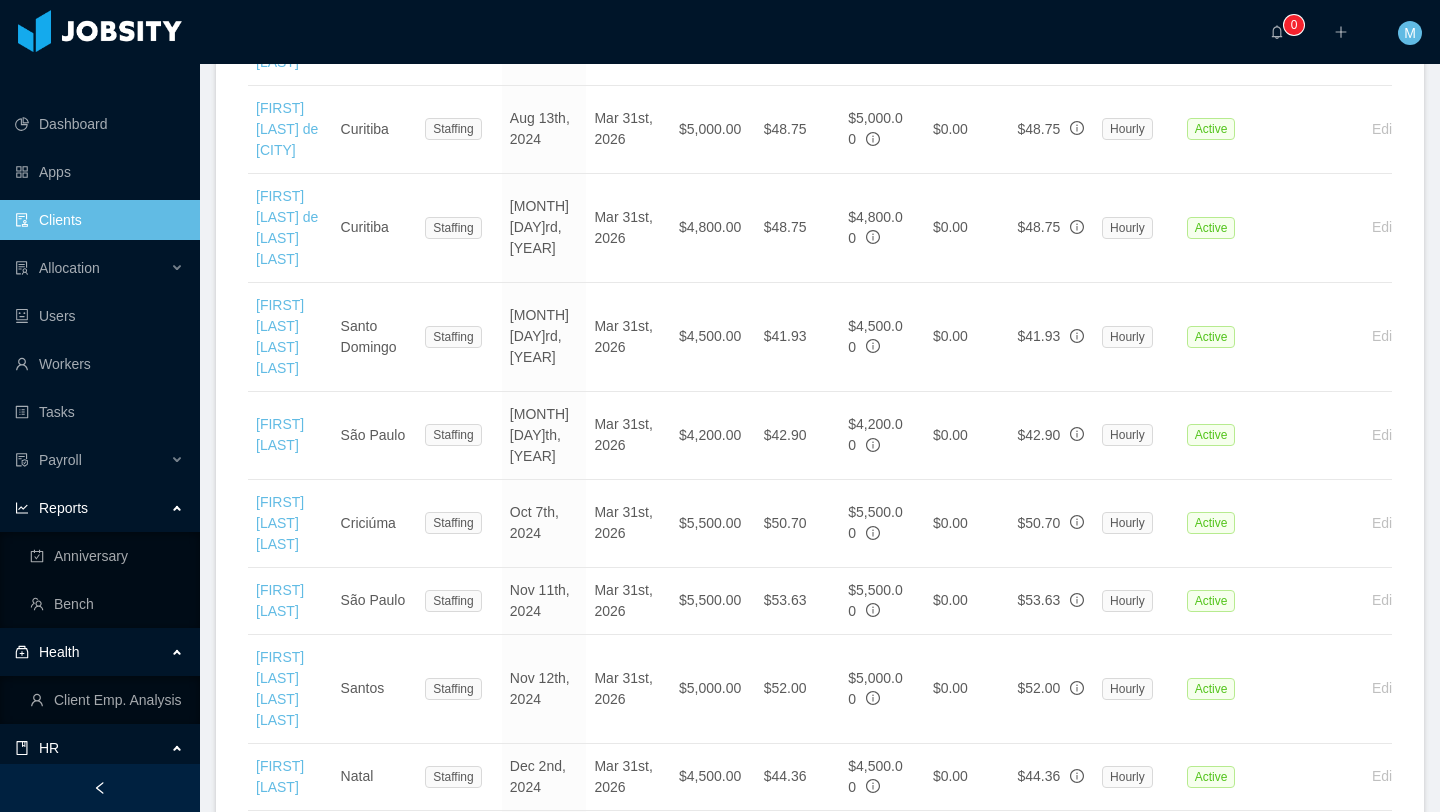 click on "2" at bounding box center [1255, 1149] 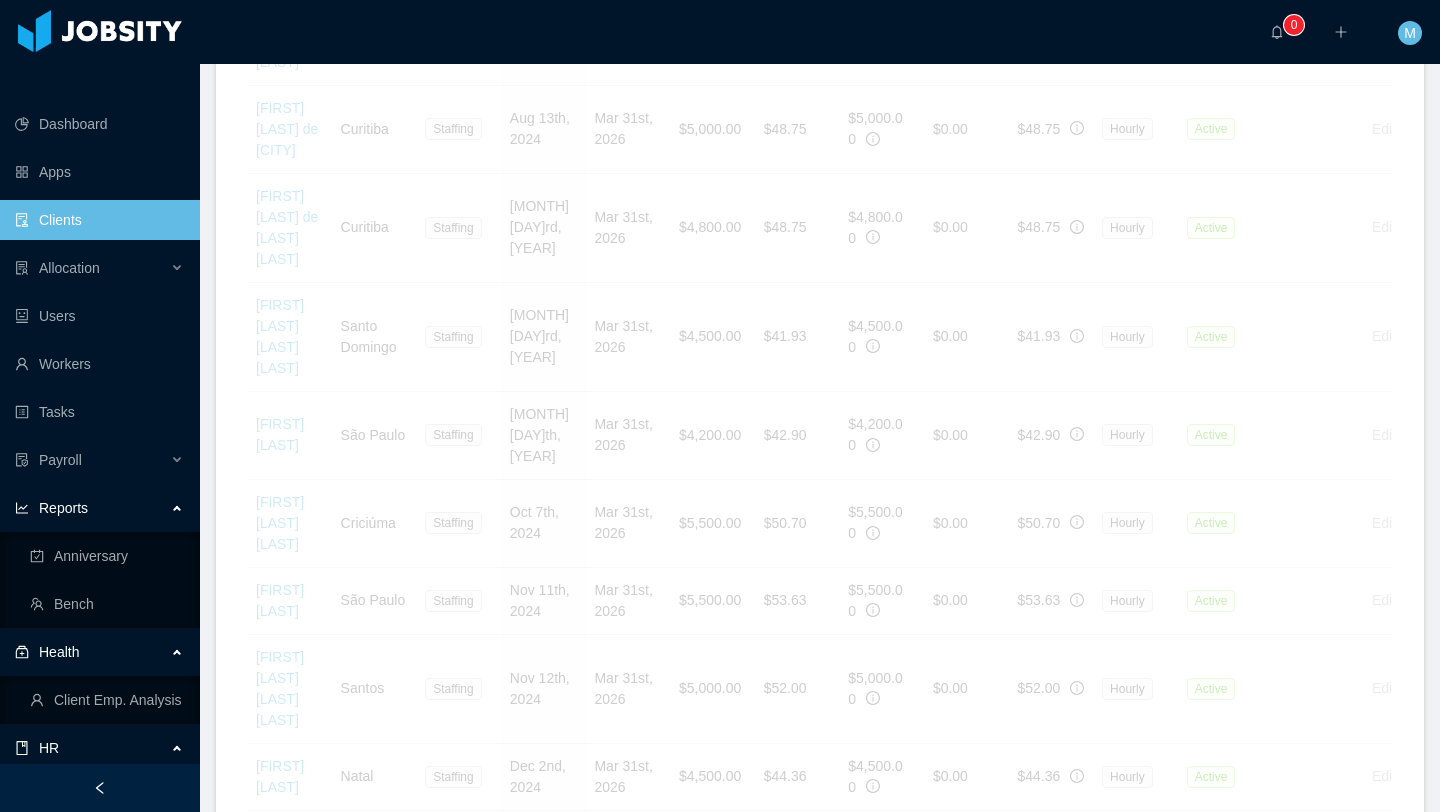 scroll, scrollTop: 3123, scrollLeft: 0, axis: vertical 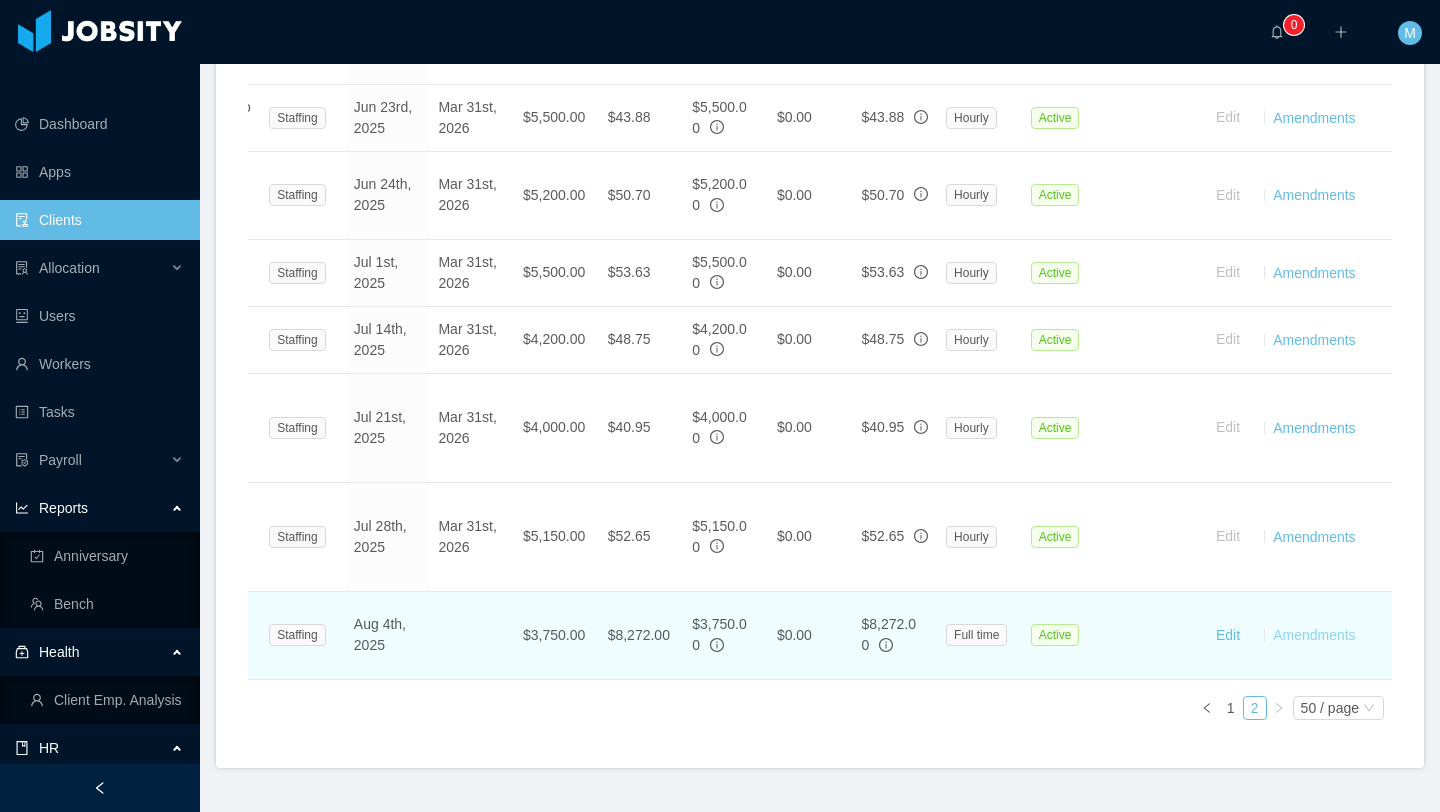 click on "Amendments" at bounding box center (1314, 635) 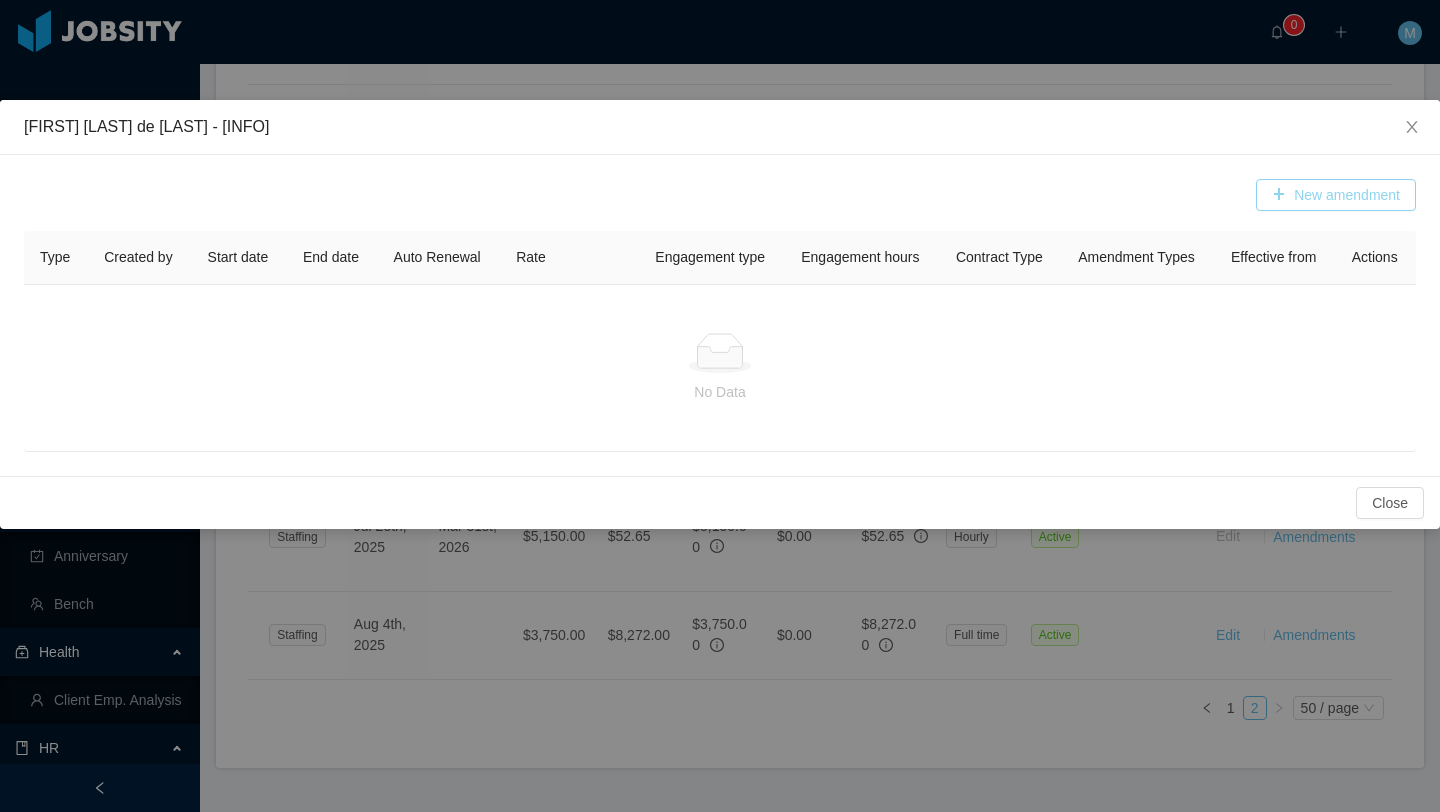 click on "New amendment" at bounding box center (1336, 195) 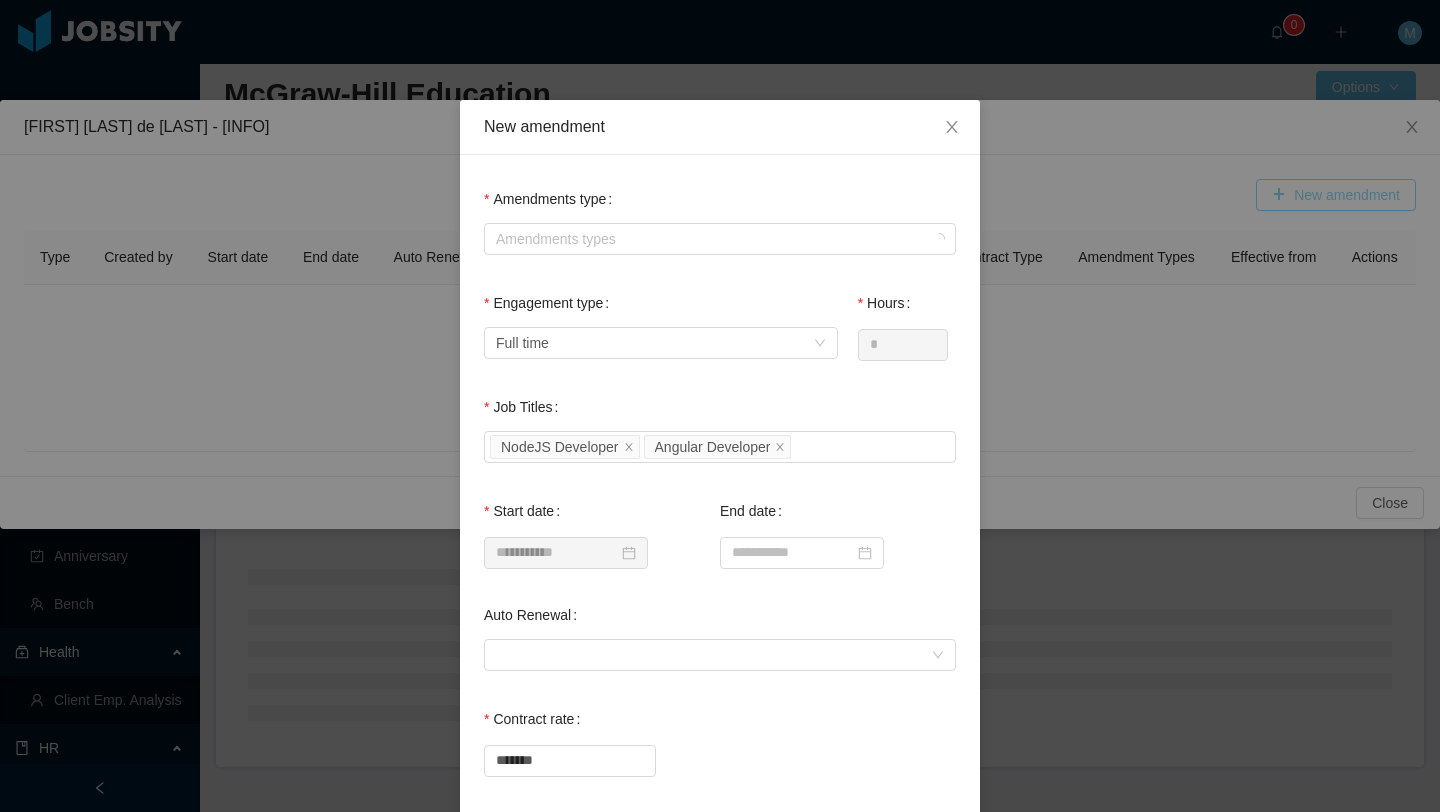 scroll, scrollTop: 74, scrollLeft: 0, axis: vertical 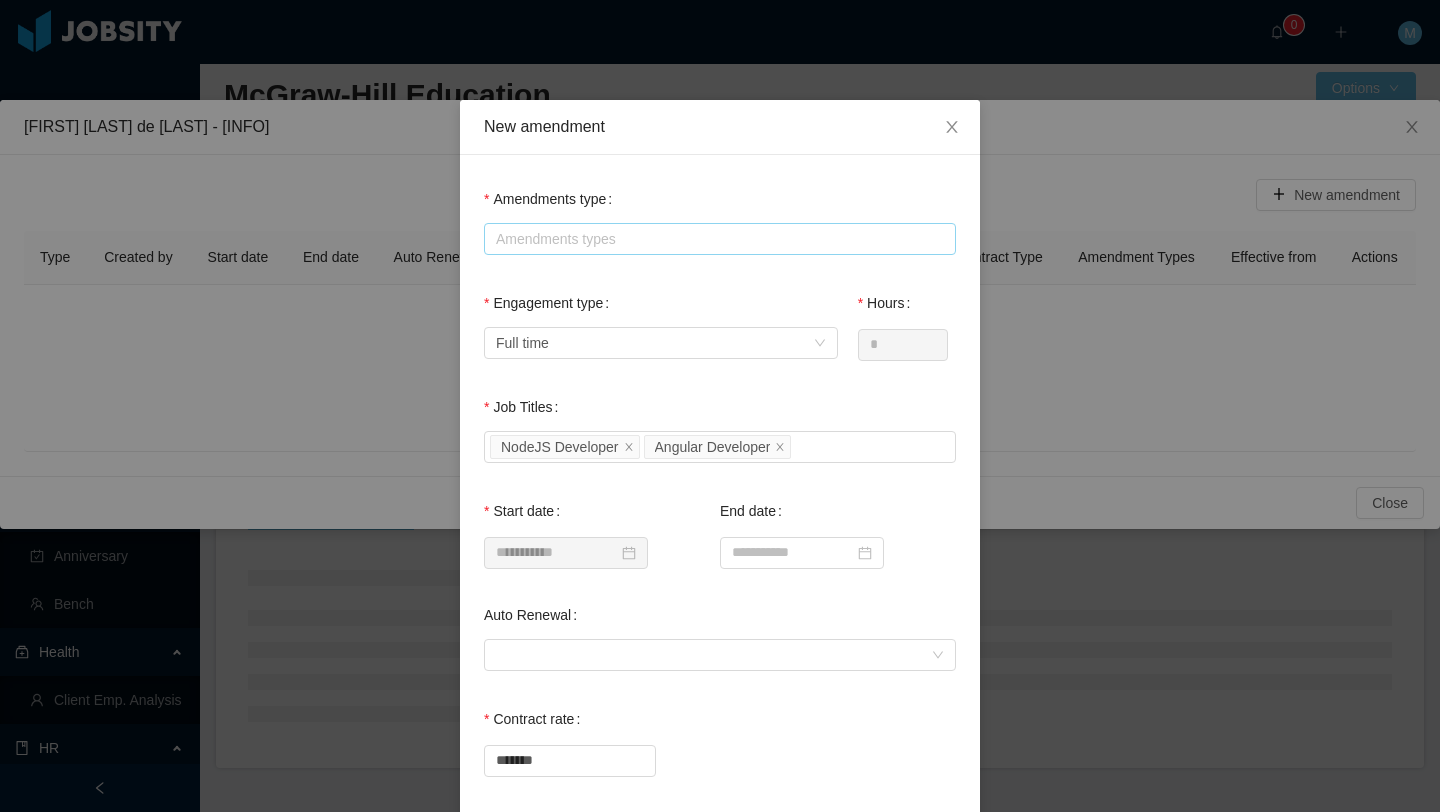 click on "Amendments types" at bounding box center (715, 239) 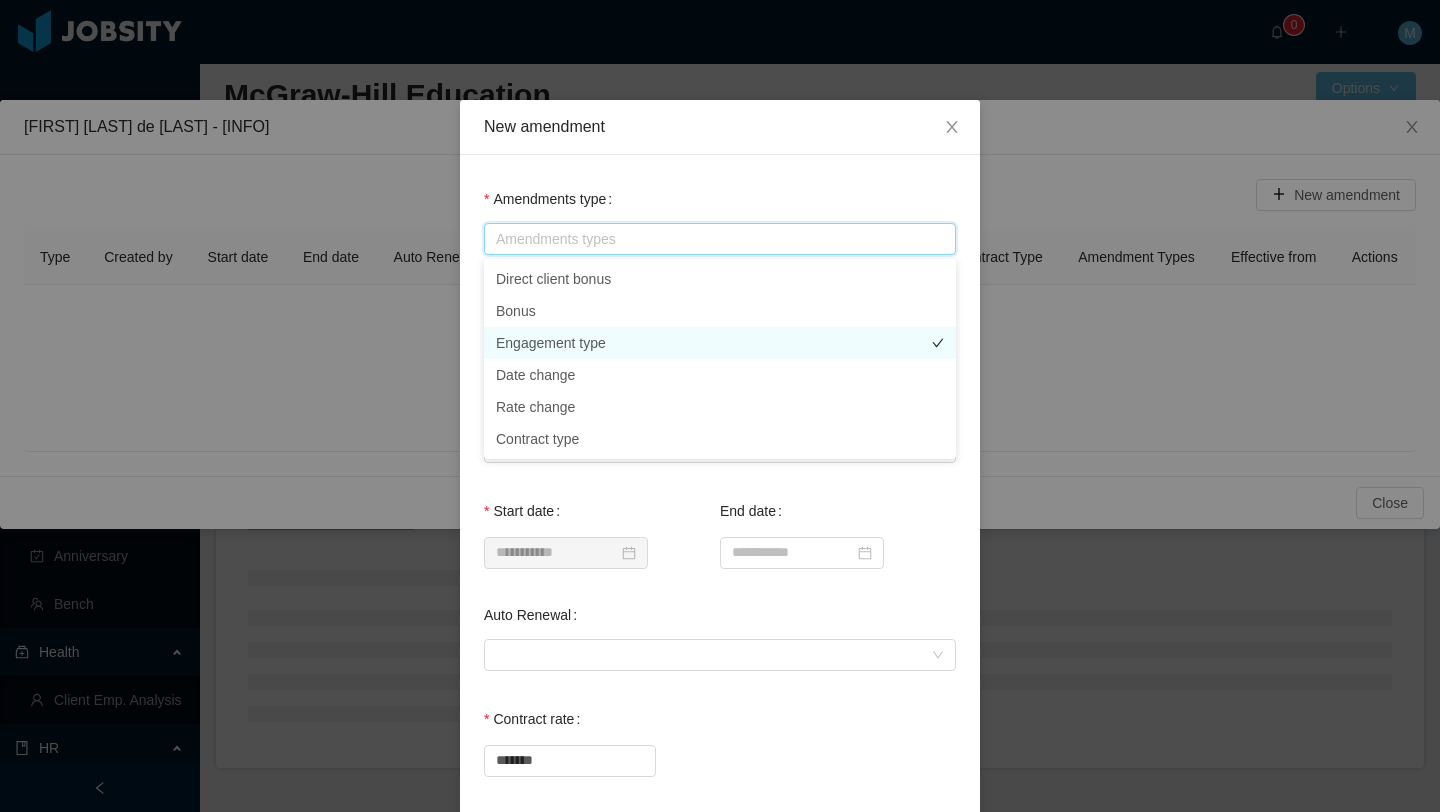 click on "Engagement type" at bounding box center [720, 343] 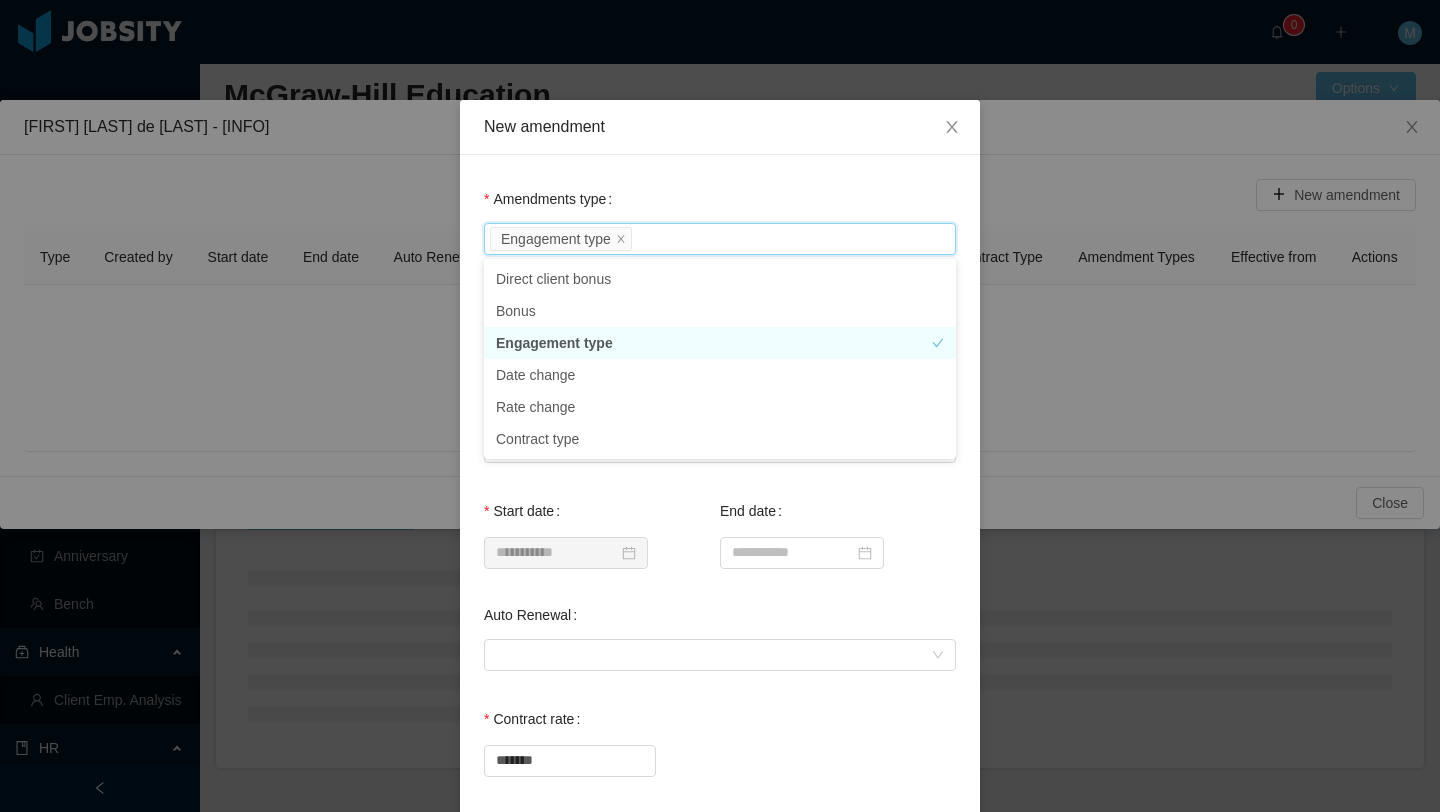 scroll, scrollTop: 3123, scrollLeft: 0, axis: vertical 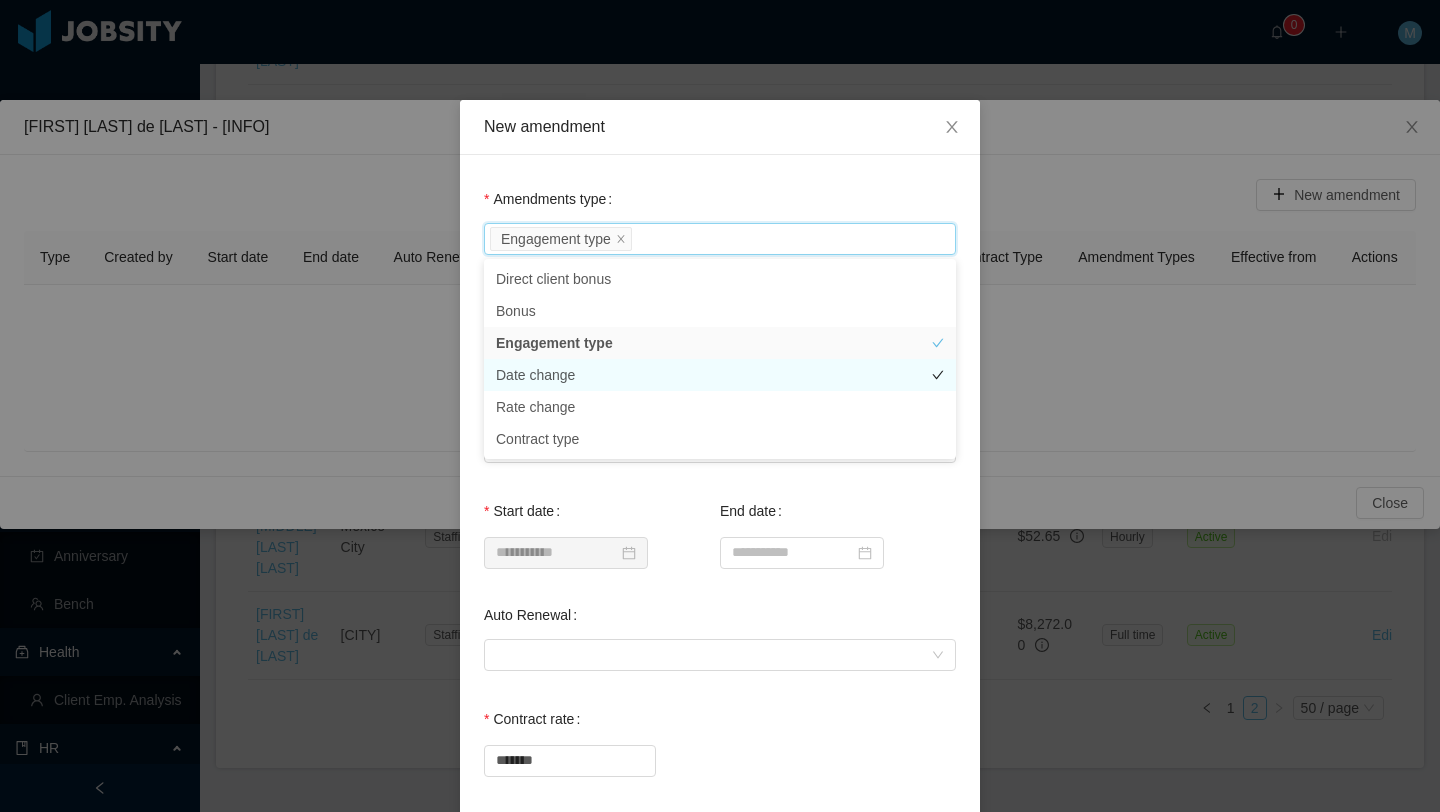 click on "Date change" at bounding box center [720, 375] 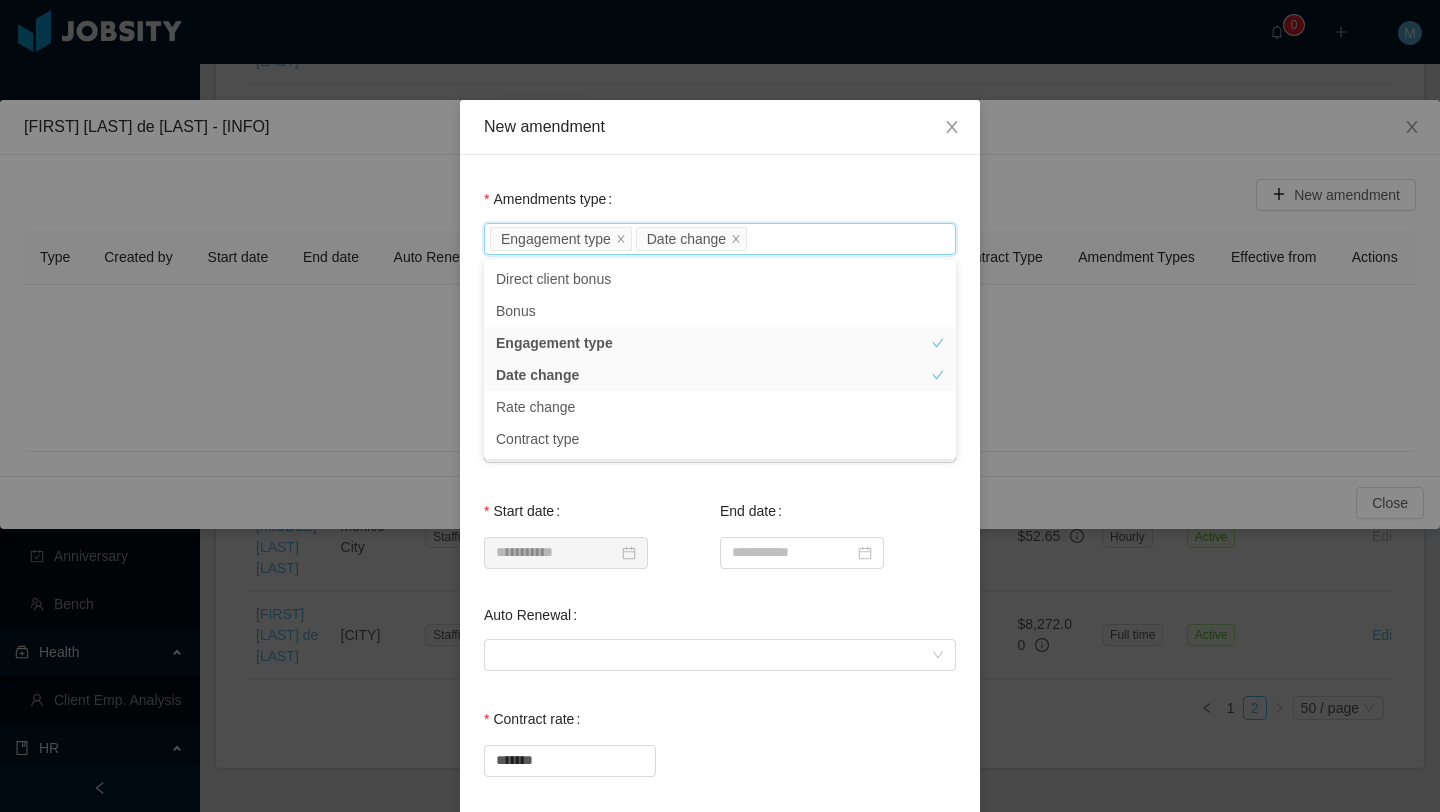 click on "**********" at bounding box center (720, 718) 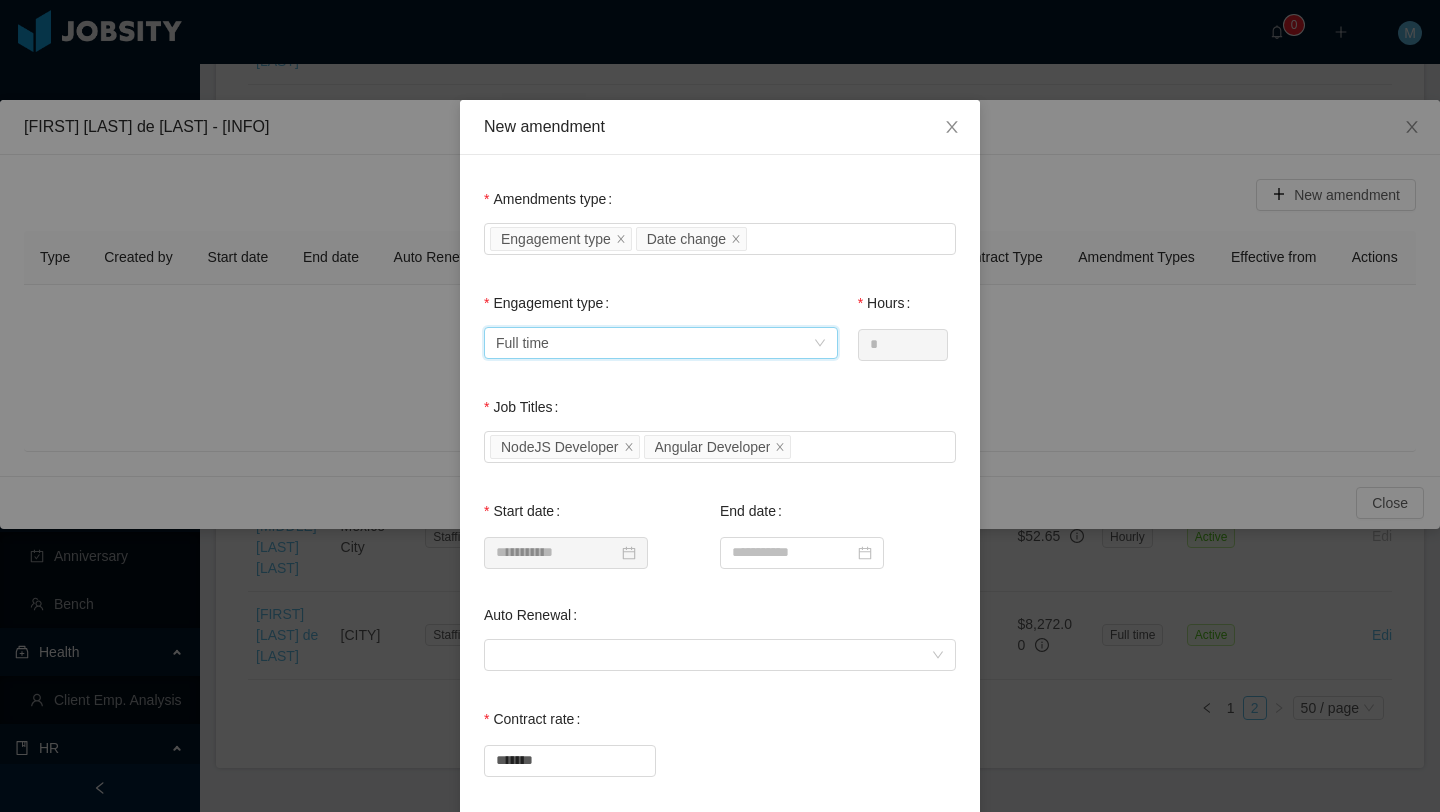 click on "Select engagement type Full time" at bounding box center (654, 343) 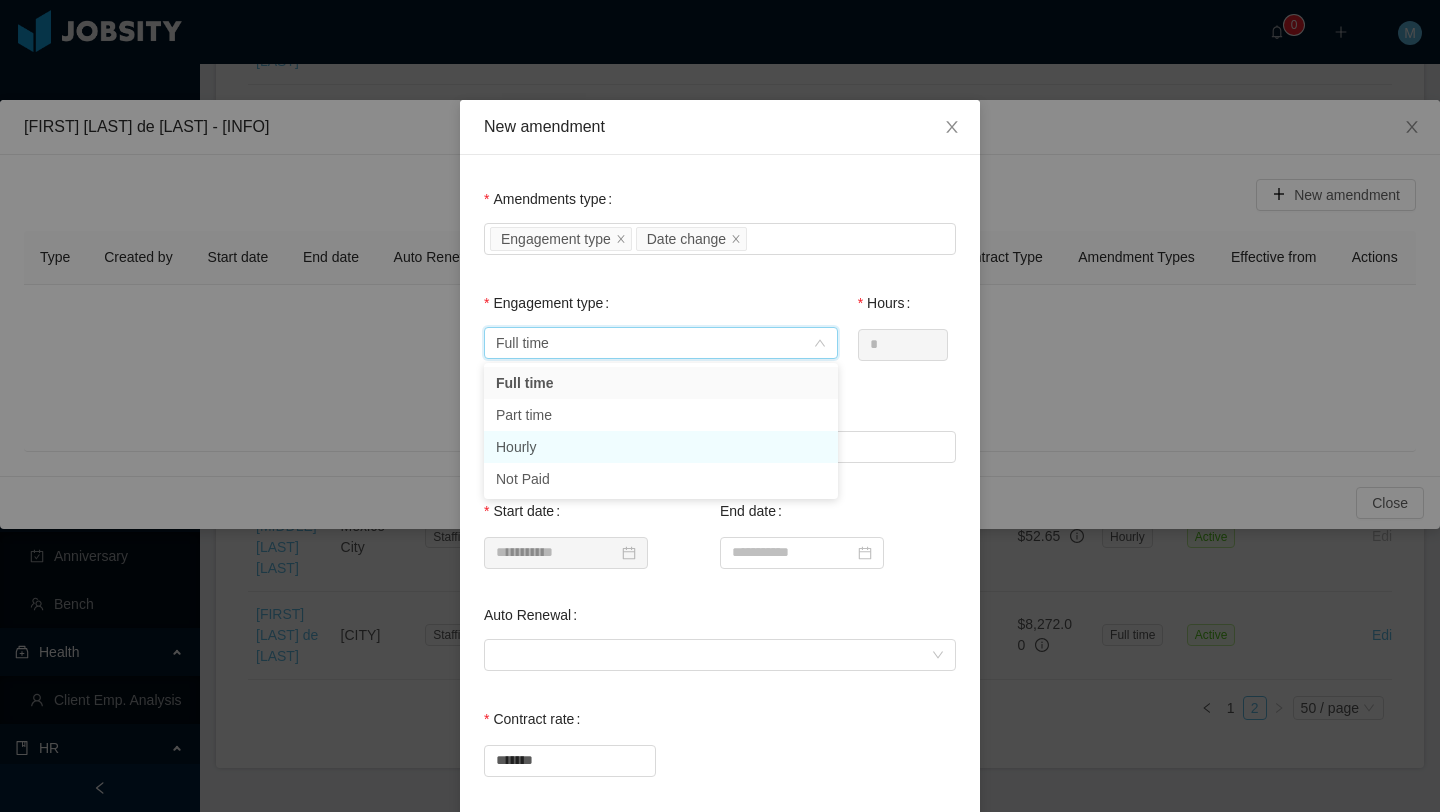 click on "Hourly" at bounding box center [661, 447] 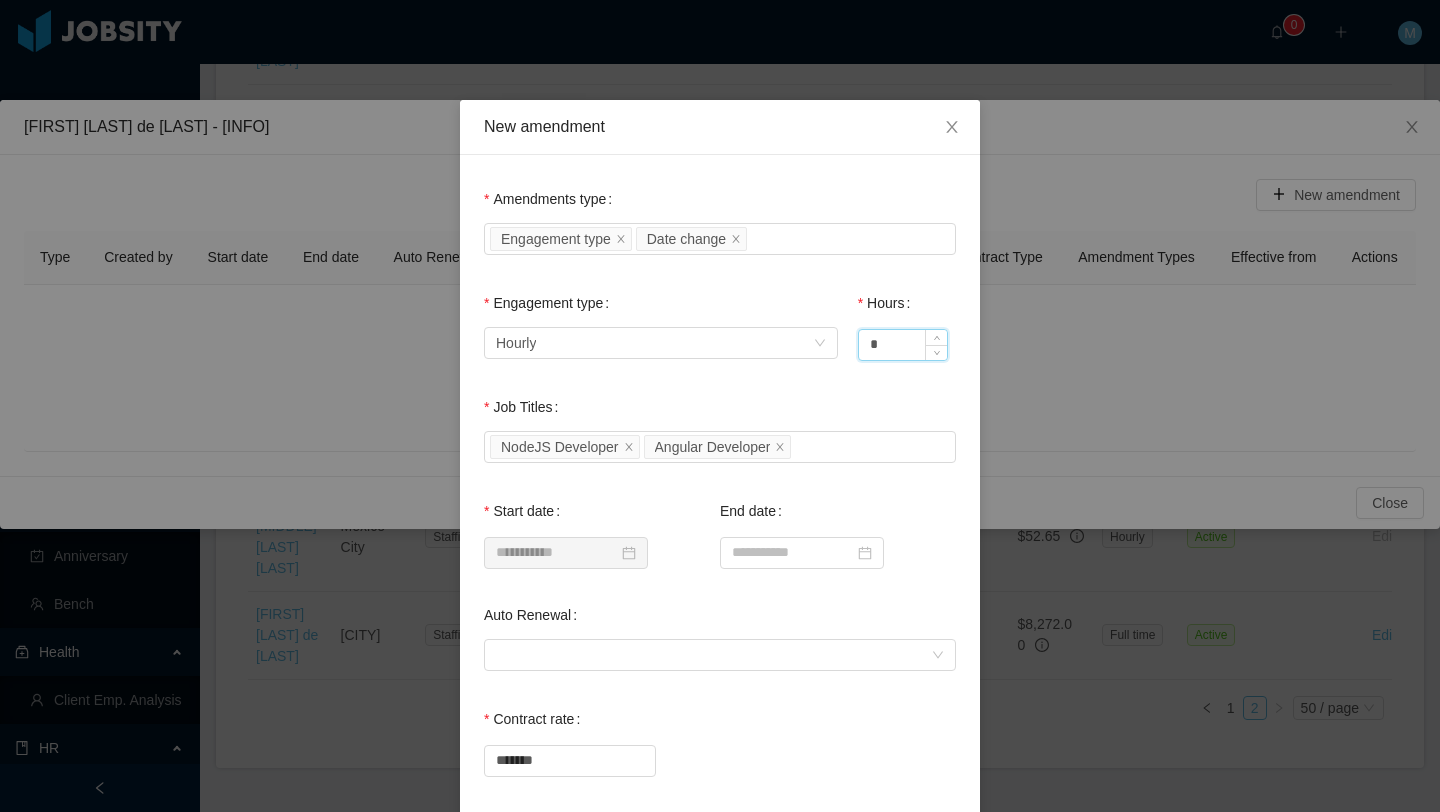 click on "*" at bounding box center (903, 345) 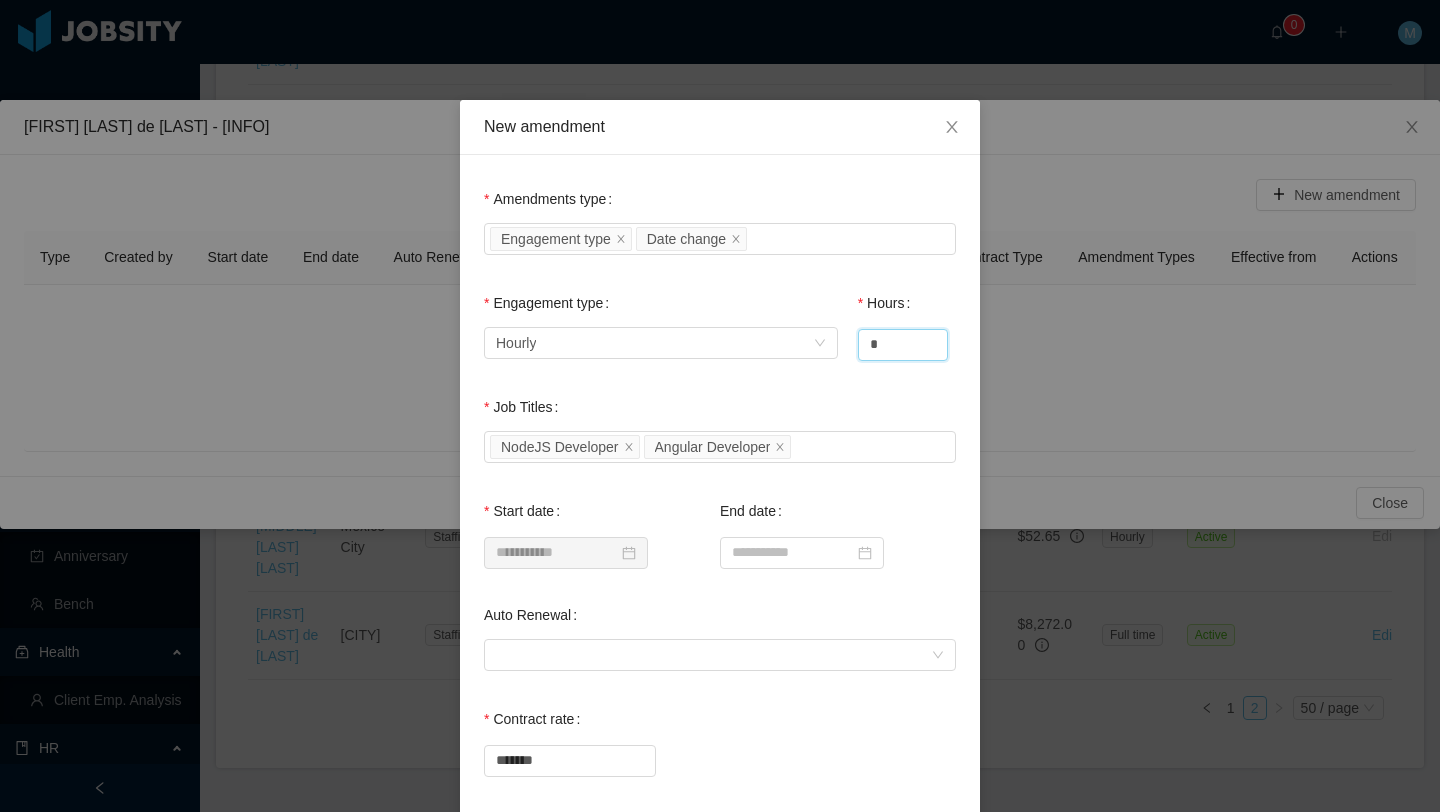 scroll, scrollTop: 72, scrollLeft: 0, axis: vertical 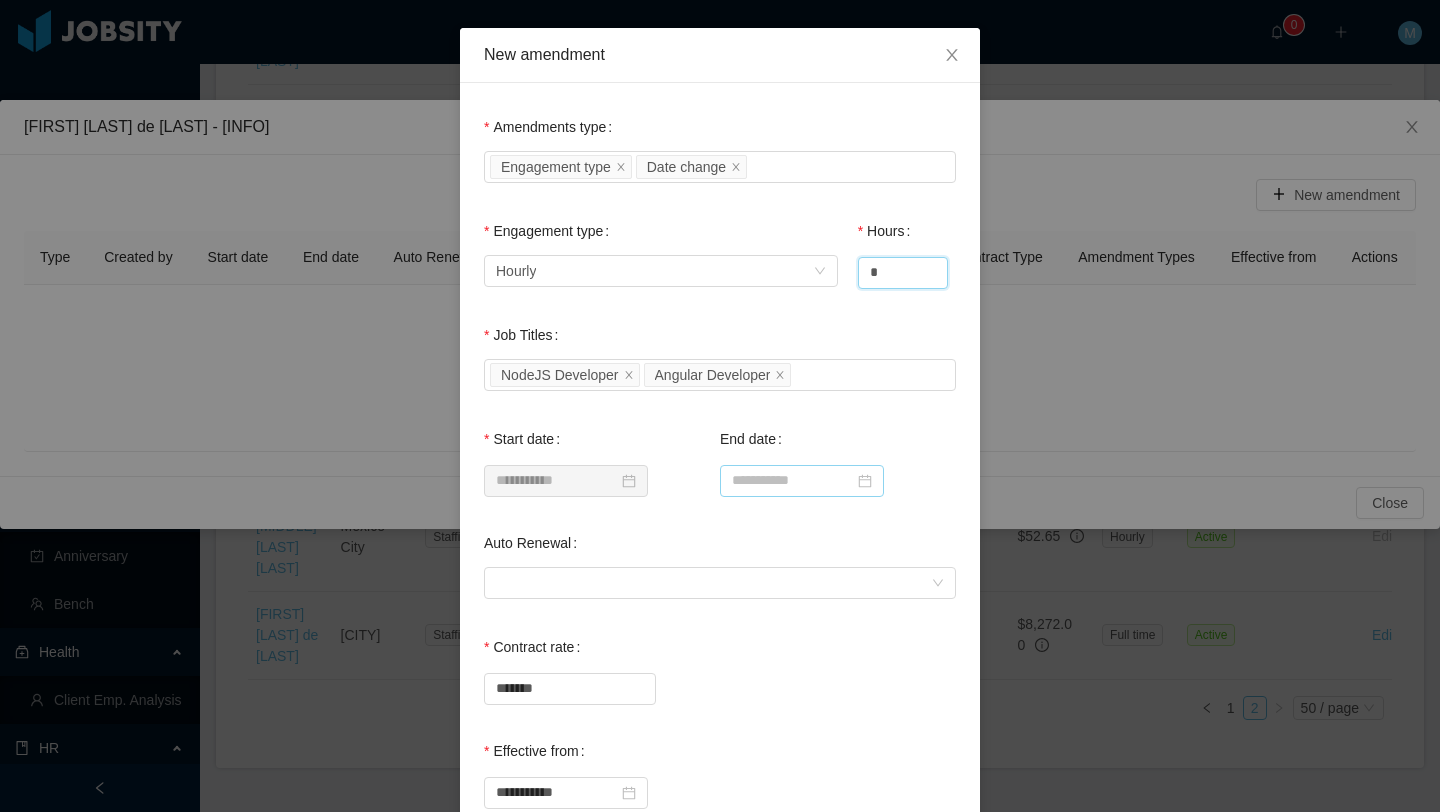 type on "*" 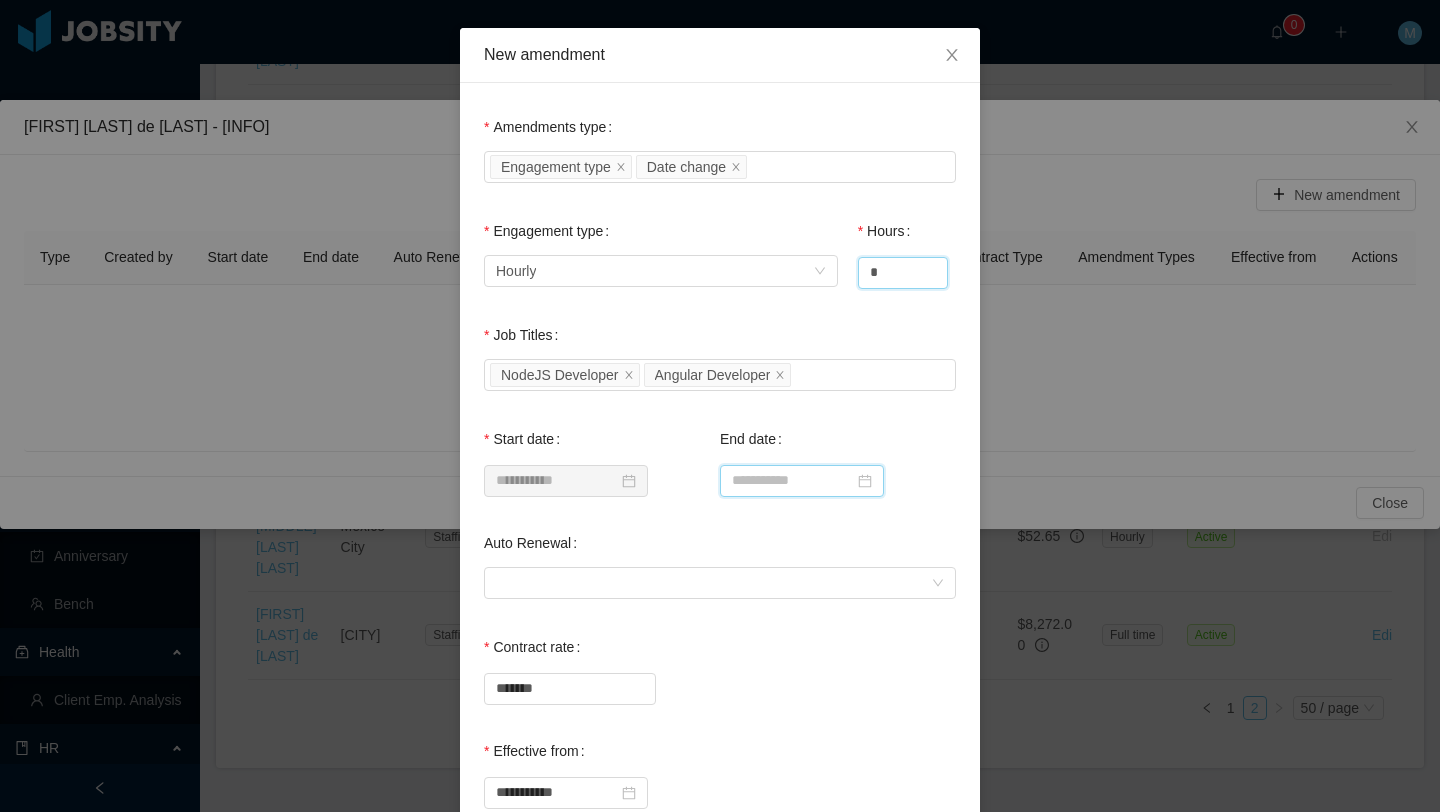 click at bounding box center [802, 481] 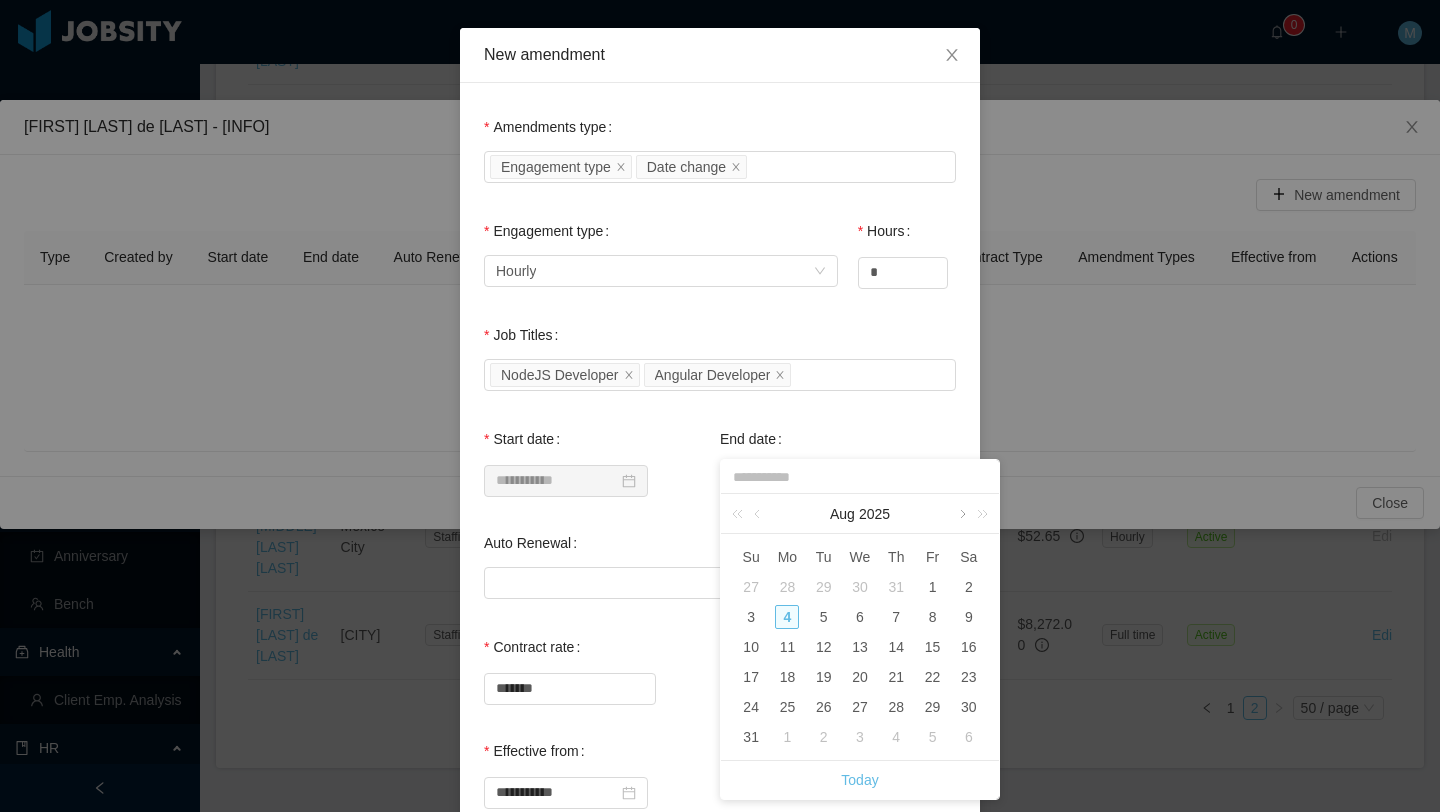 click at bounding box center (961, 514) 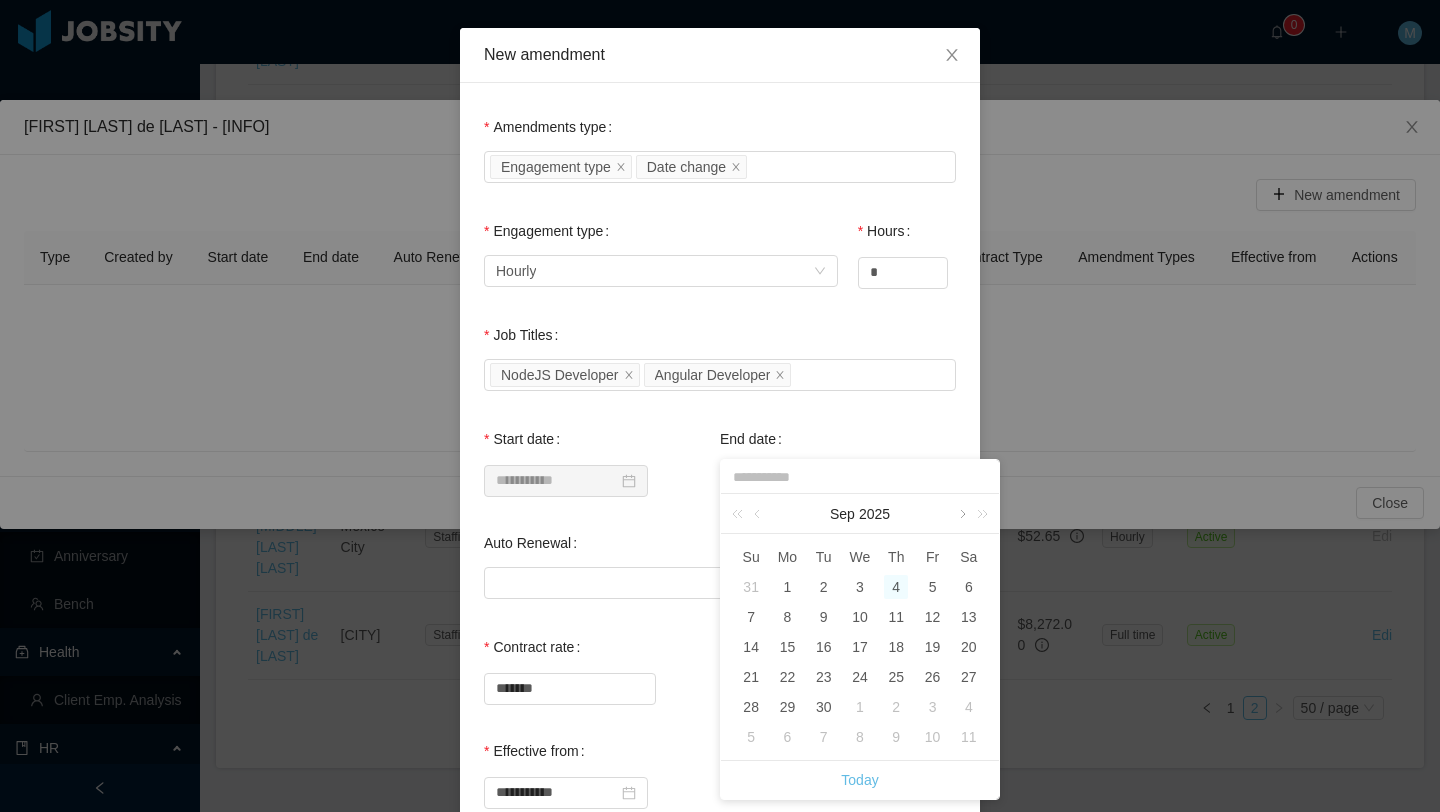 click at bounding box center (961, 514) 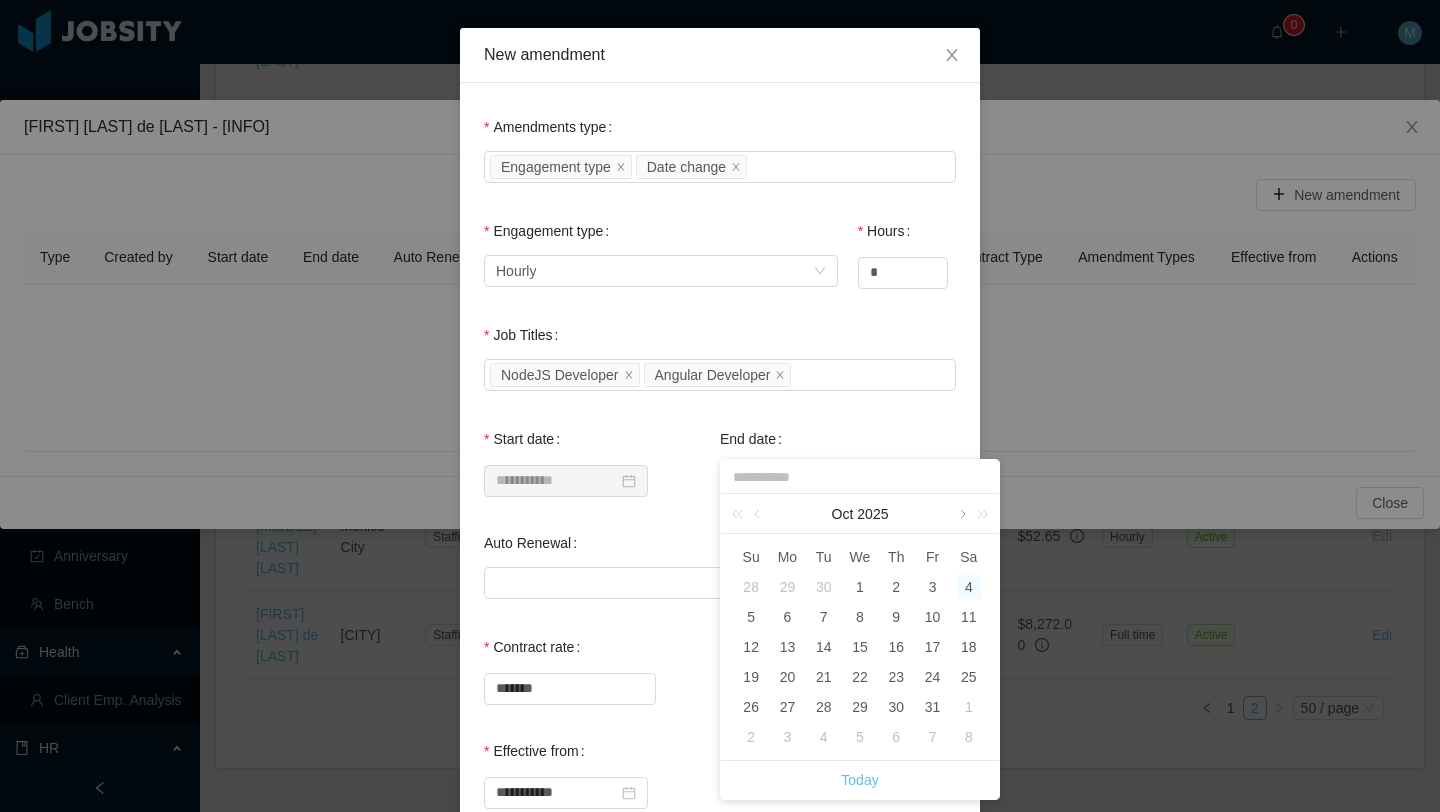 click at bounding box center (961, 514) 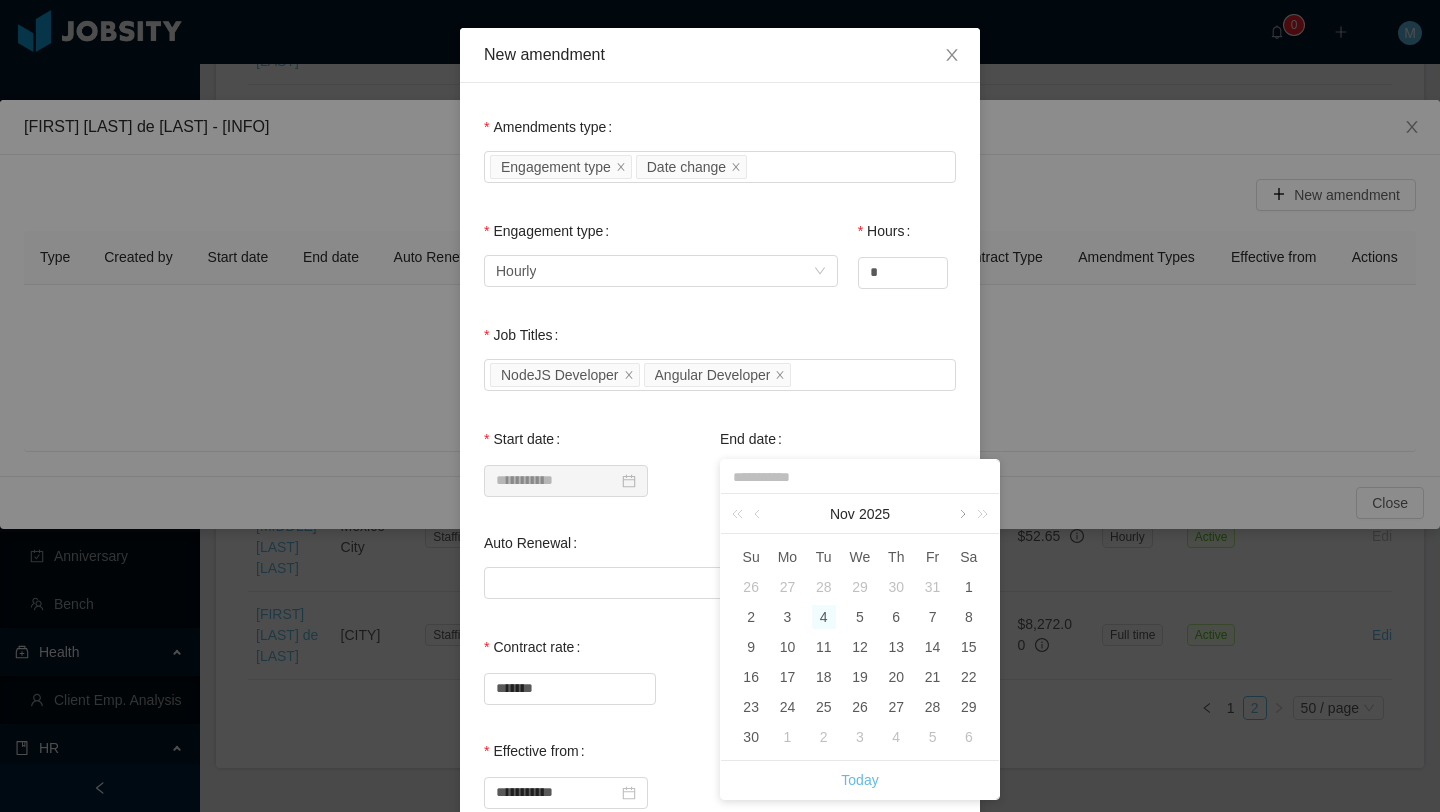 click at bounding box center [961, 514] 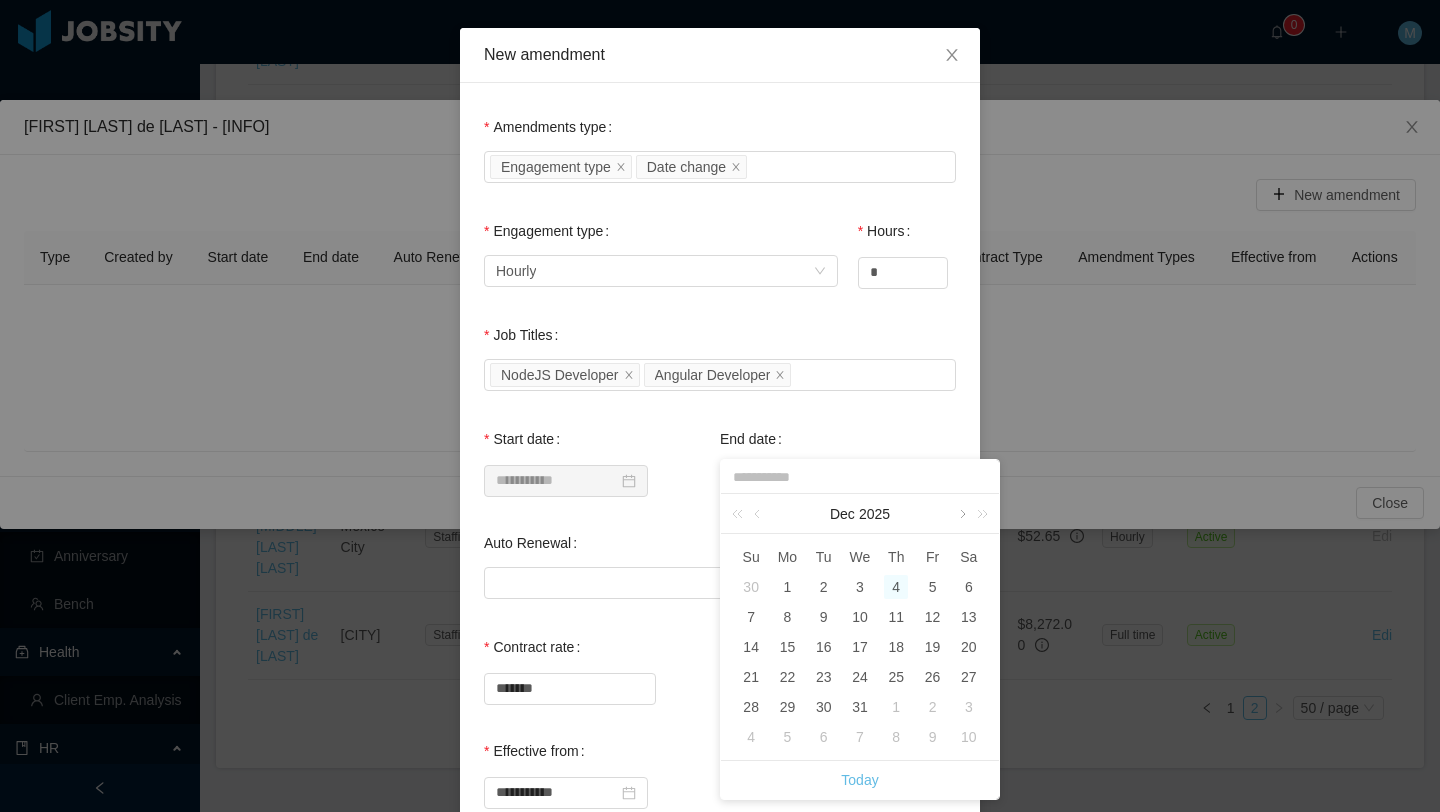 click at bounding box center [961, 514] 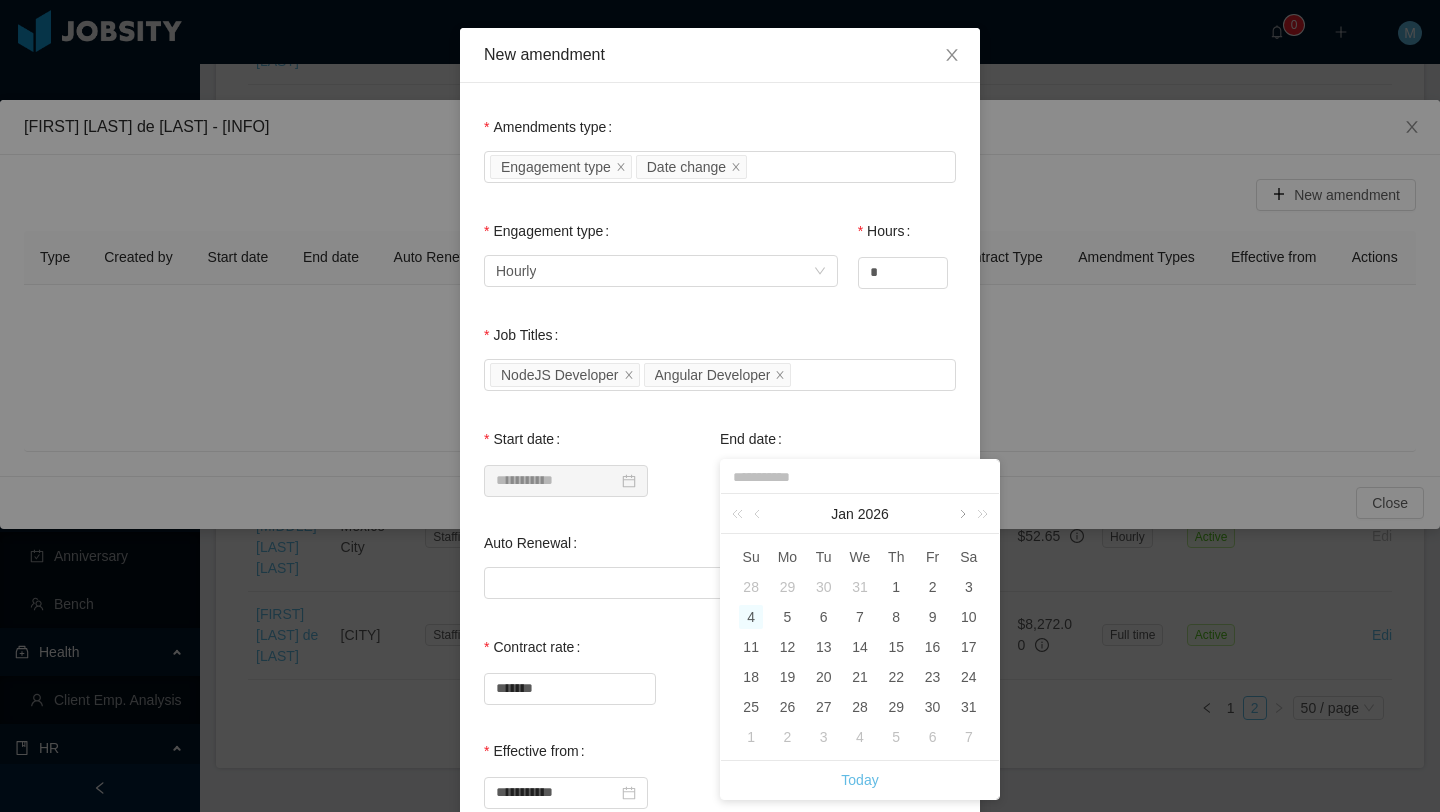 click at bounding box center [961, 514] 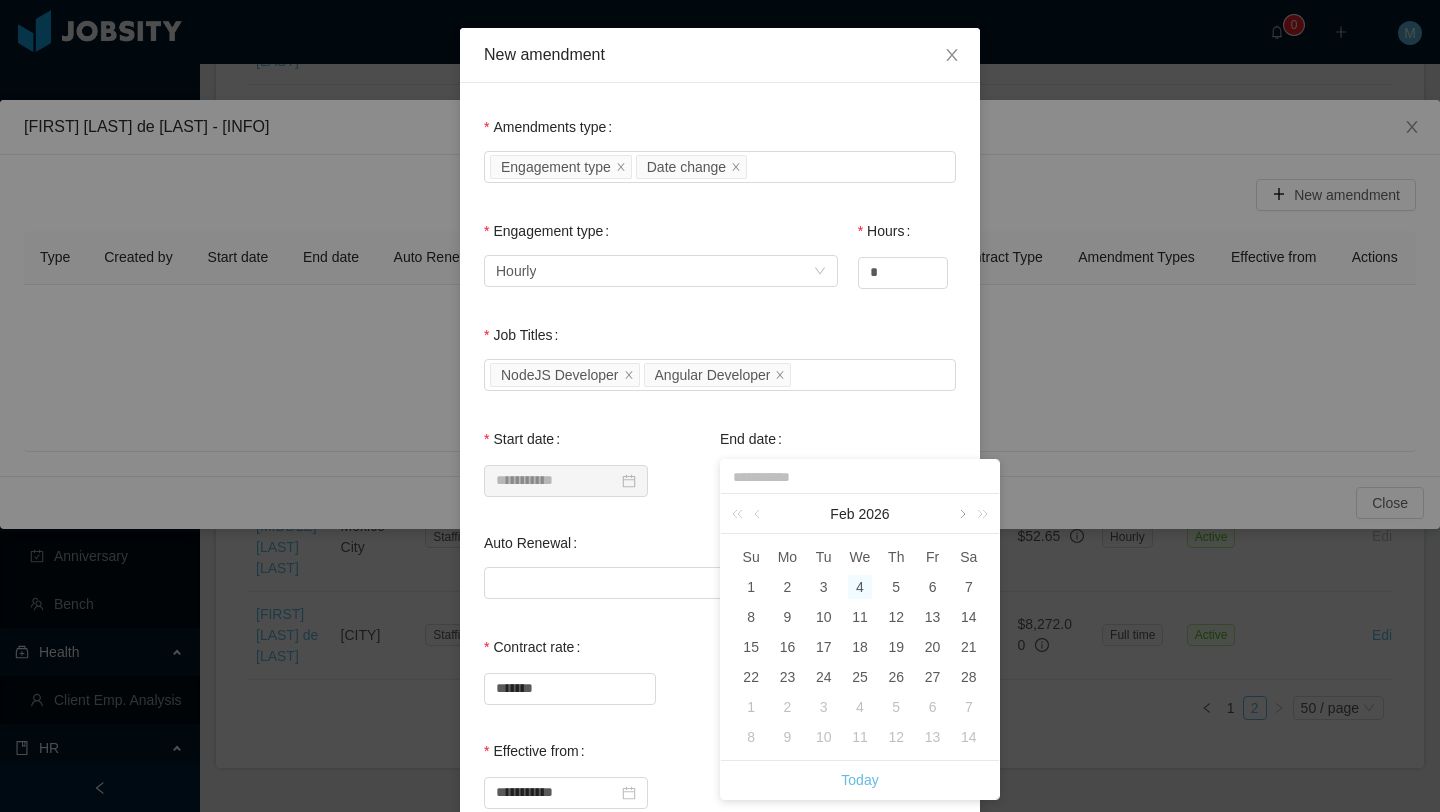 click at bounding box center (961, 514) 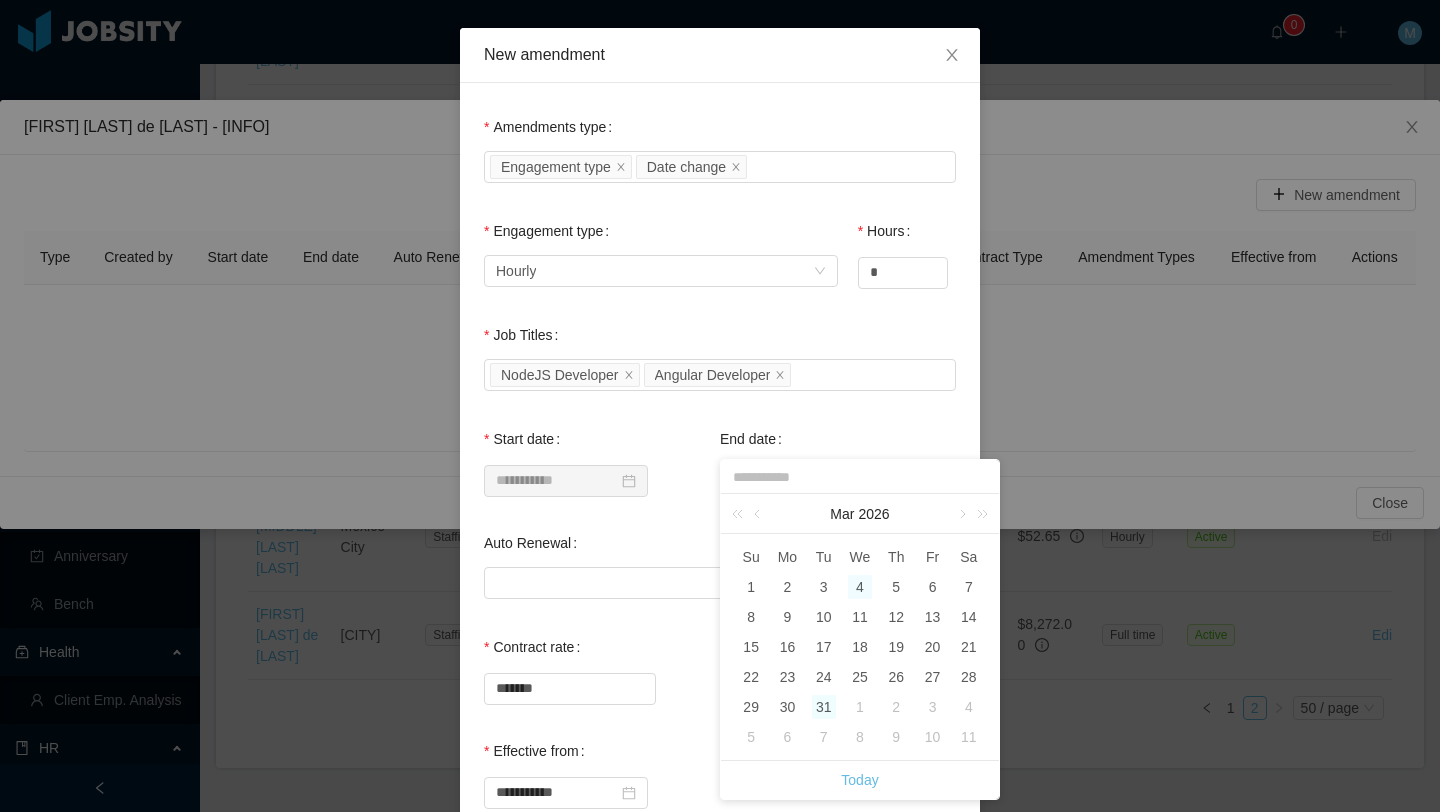 click on "31" at bounding box center [824, 707] 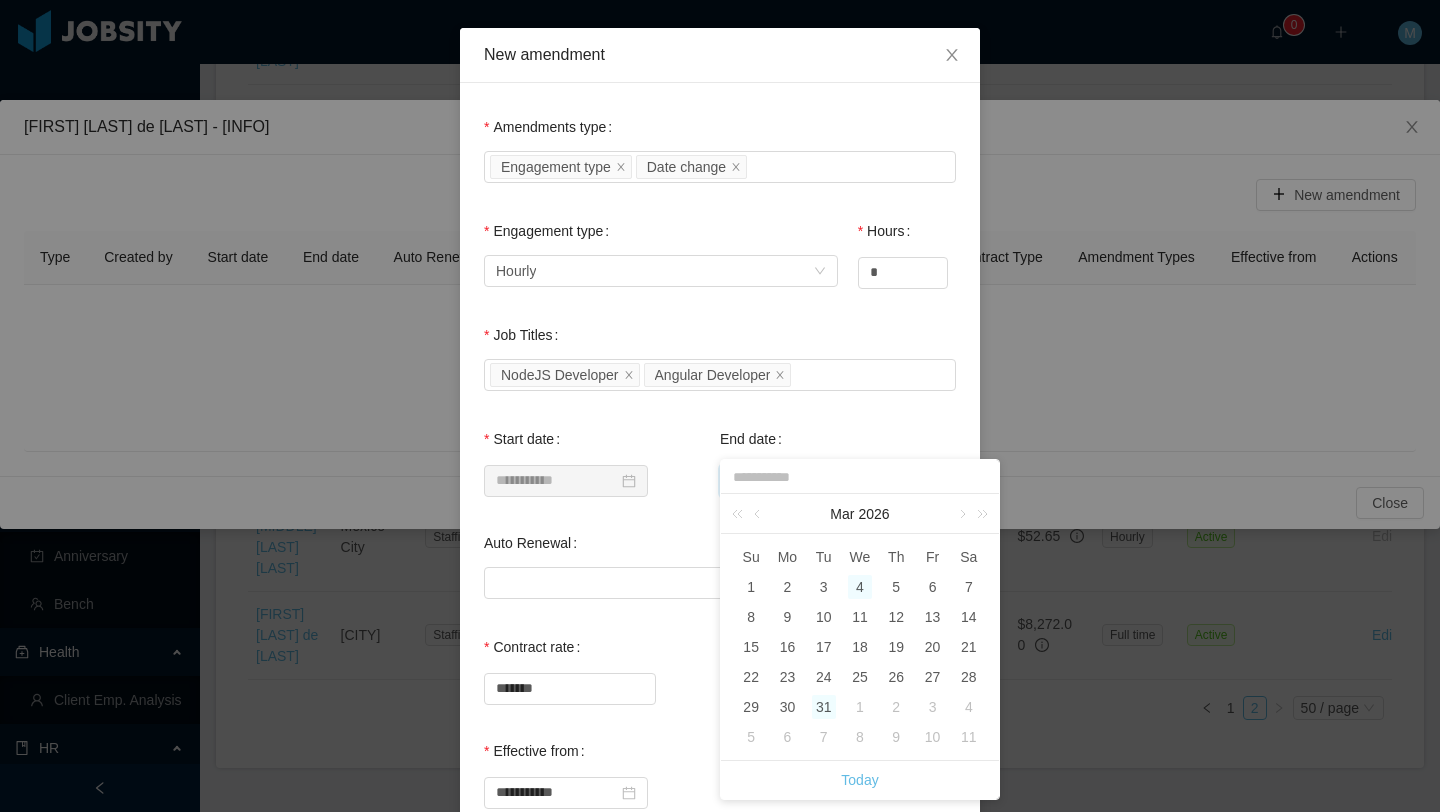 type on "**********" 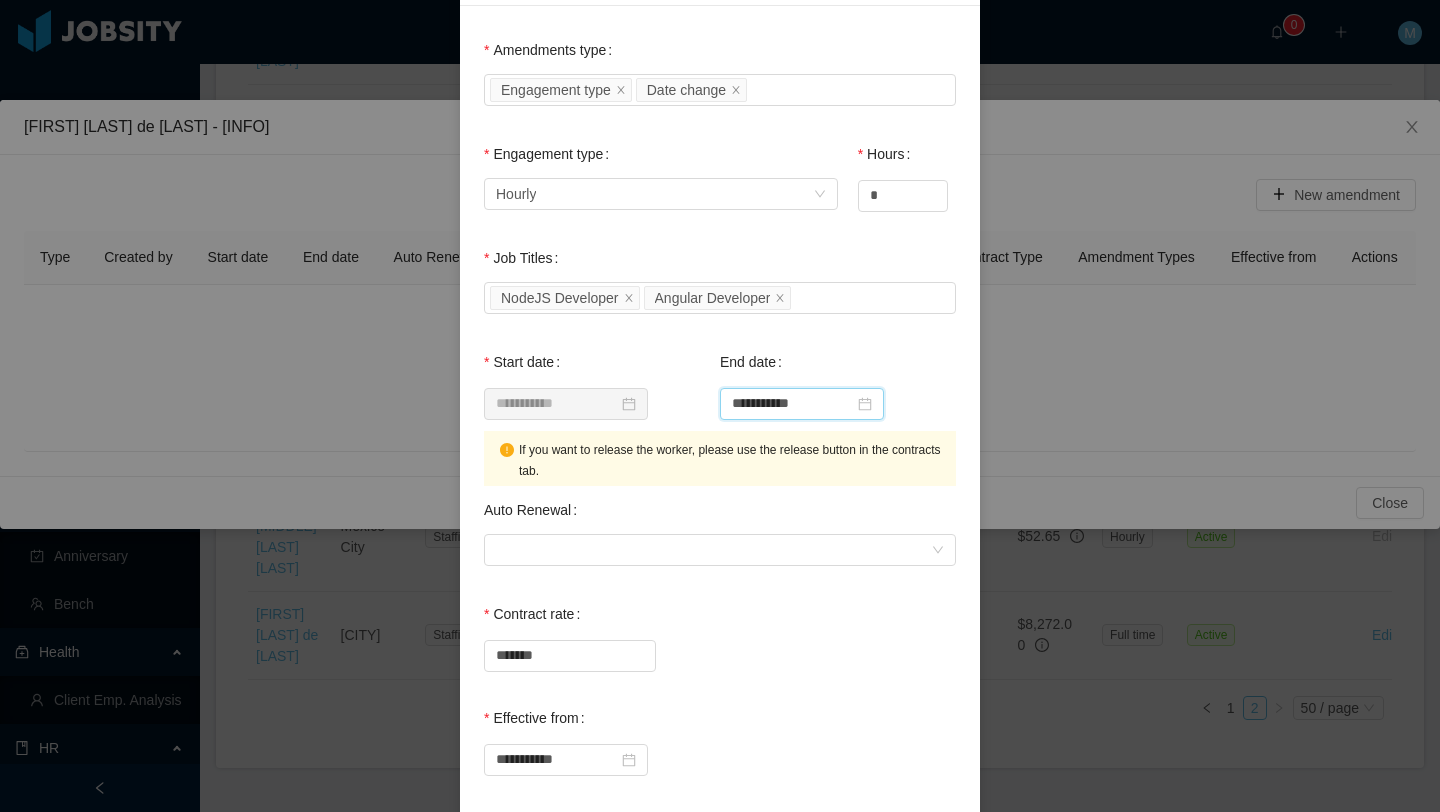 scroll, scrollTop: 197, scrollLeft: 0, axis: vertical 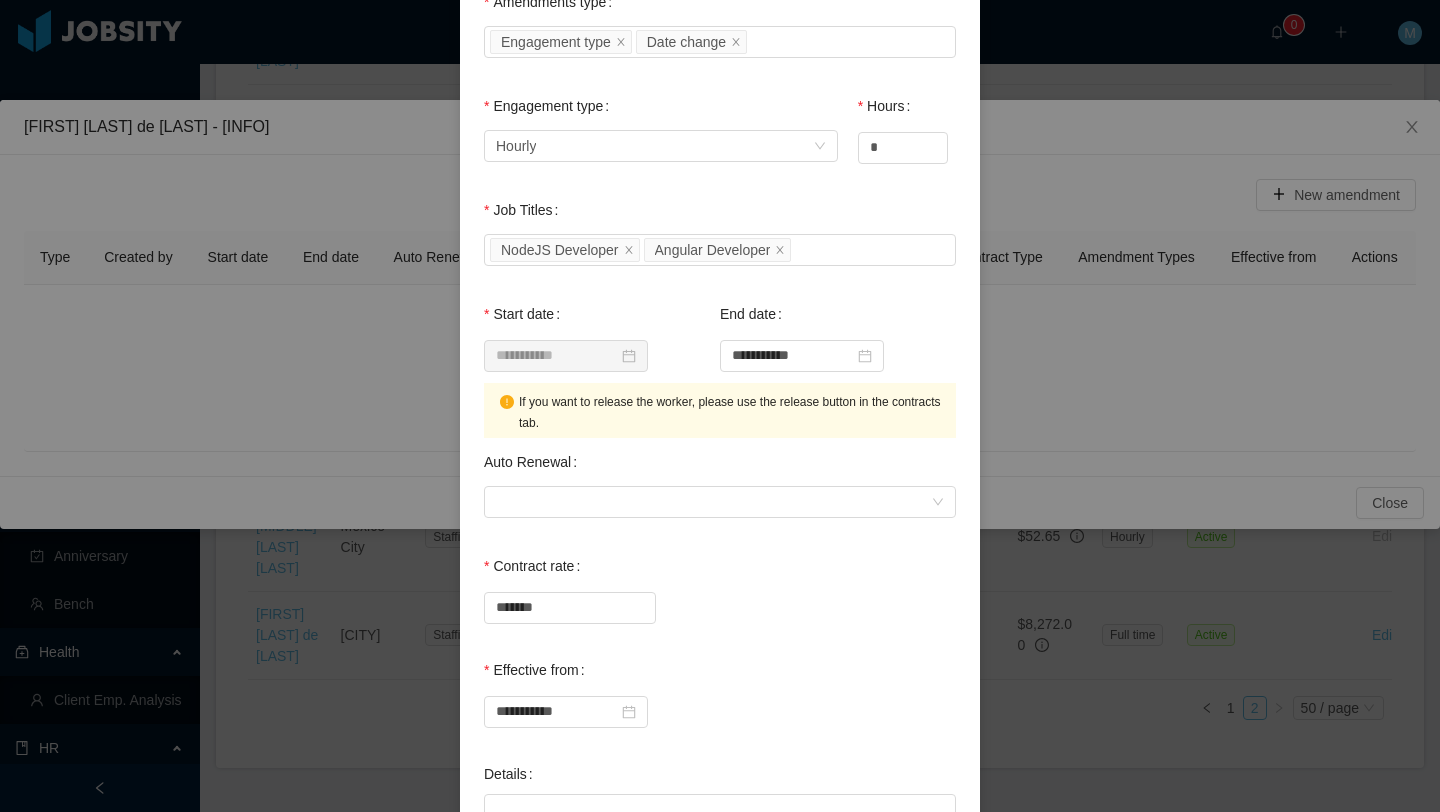 drag, startPoint x: 552, startPoint y: 606, endPoint x: 376, endPoint y: 578, distance: 178.21335 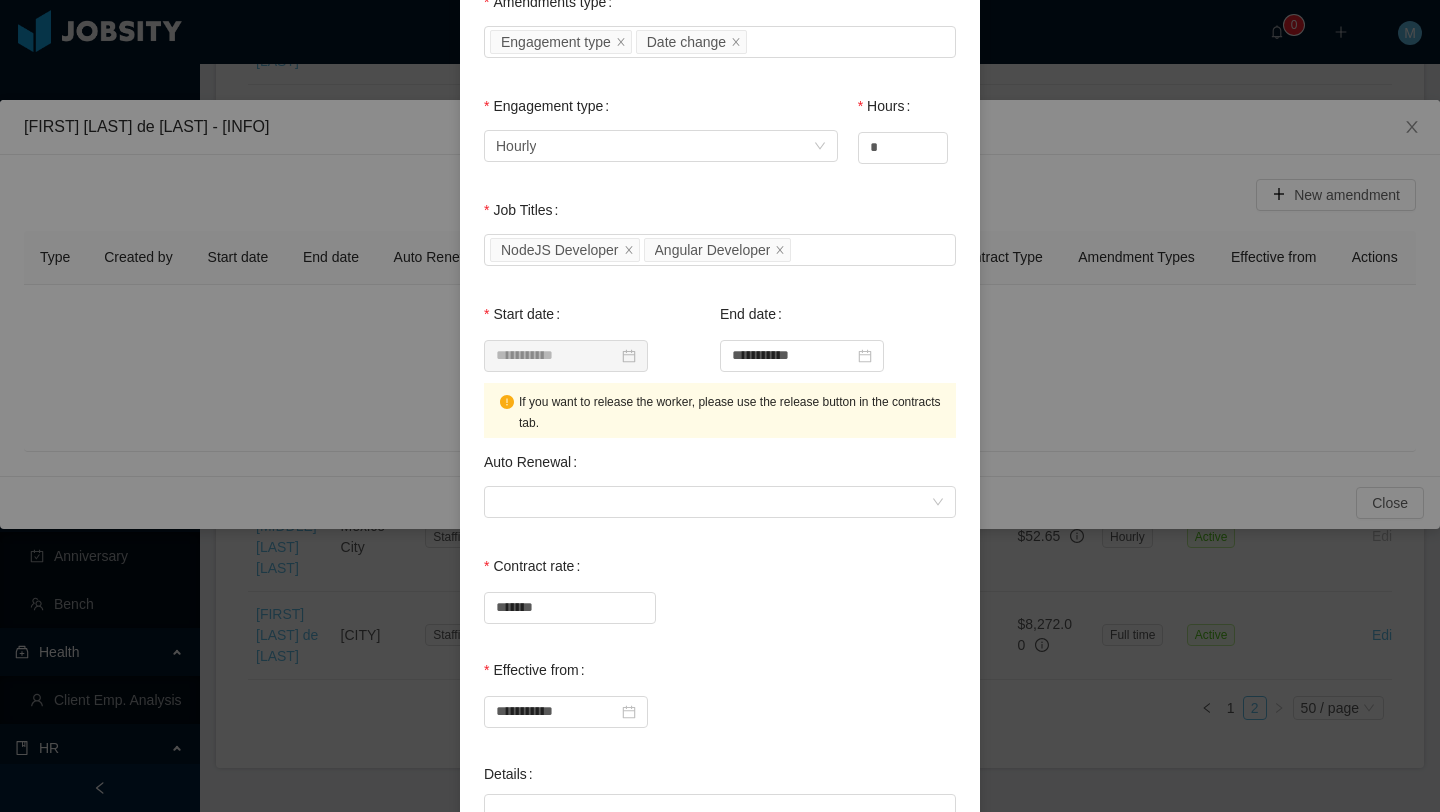 click on "**********" at bounding box center (720, 406) 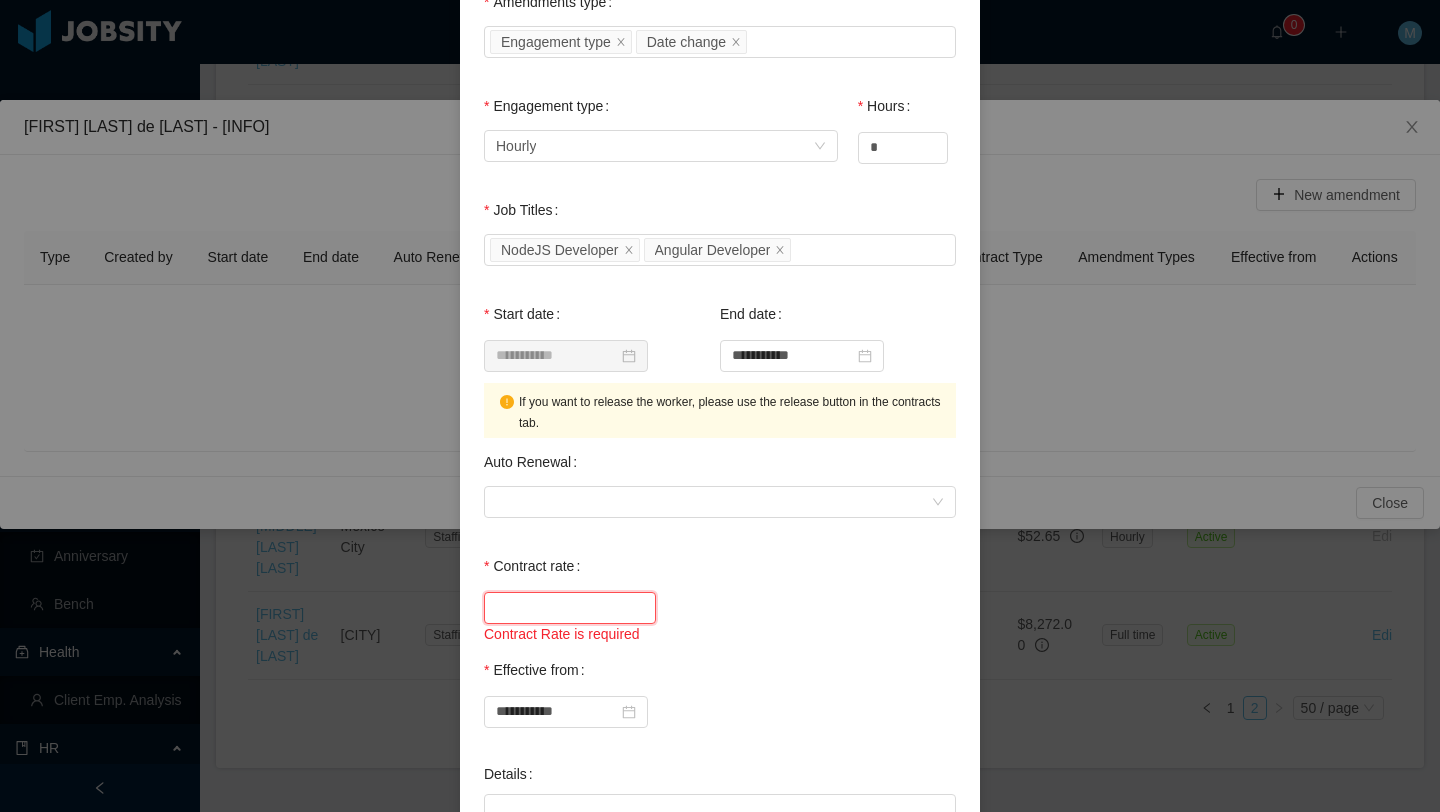 paste on "*****" 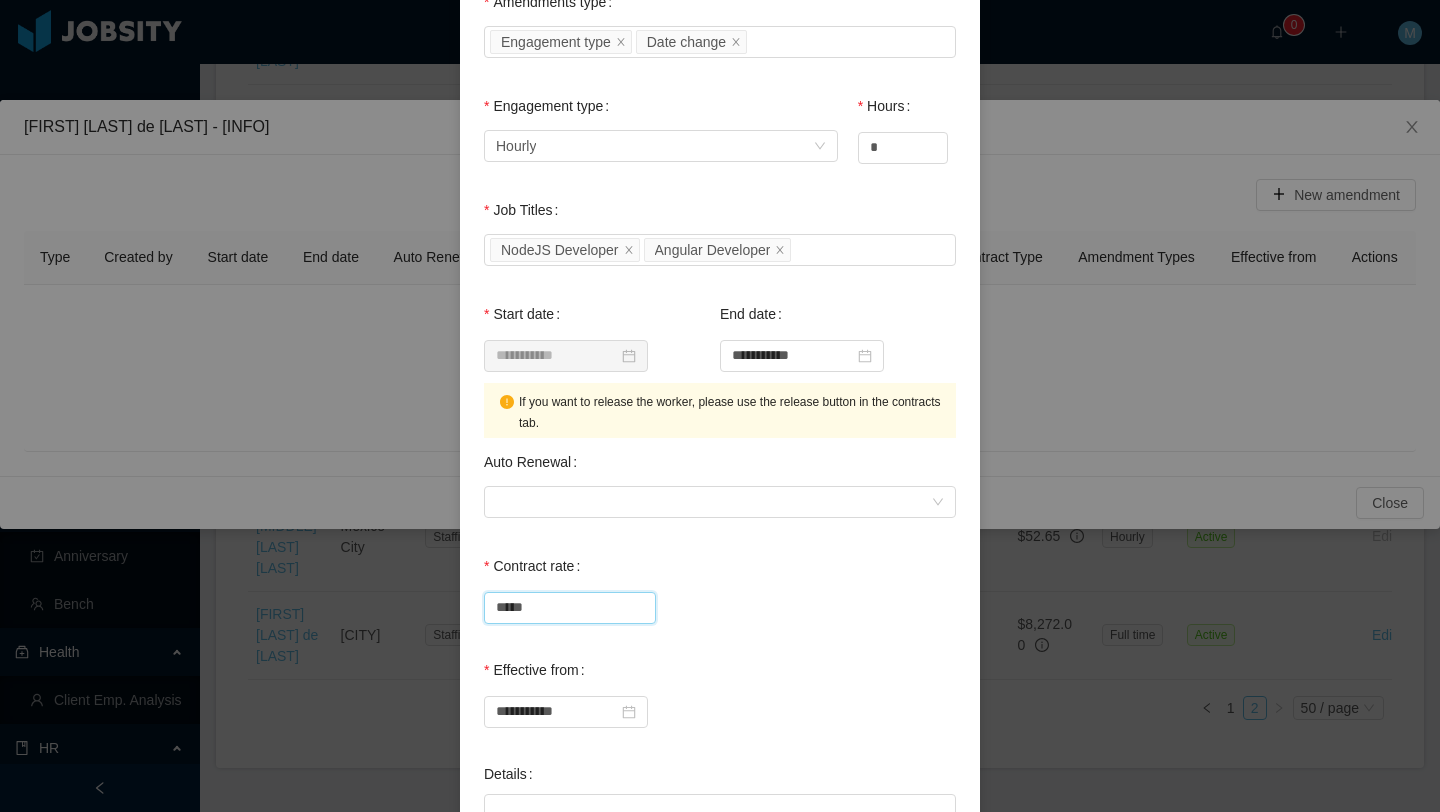 type on "*****" 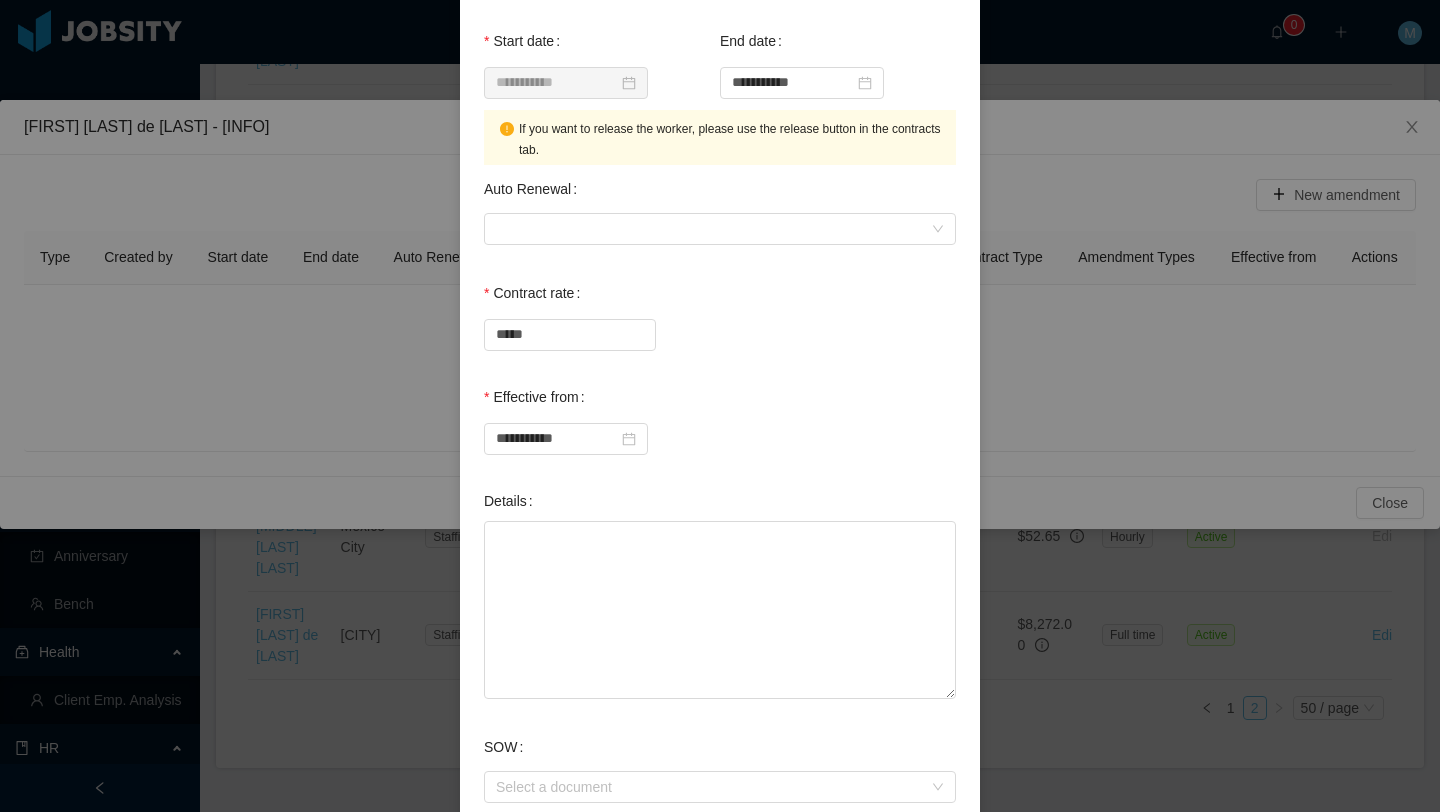 scroll, scrollTop: 590, scrollLeft: 0, axis: vertical 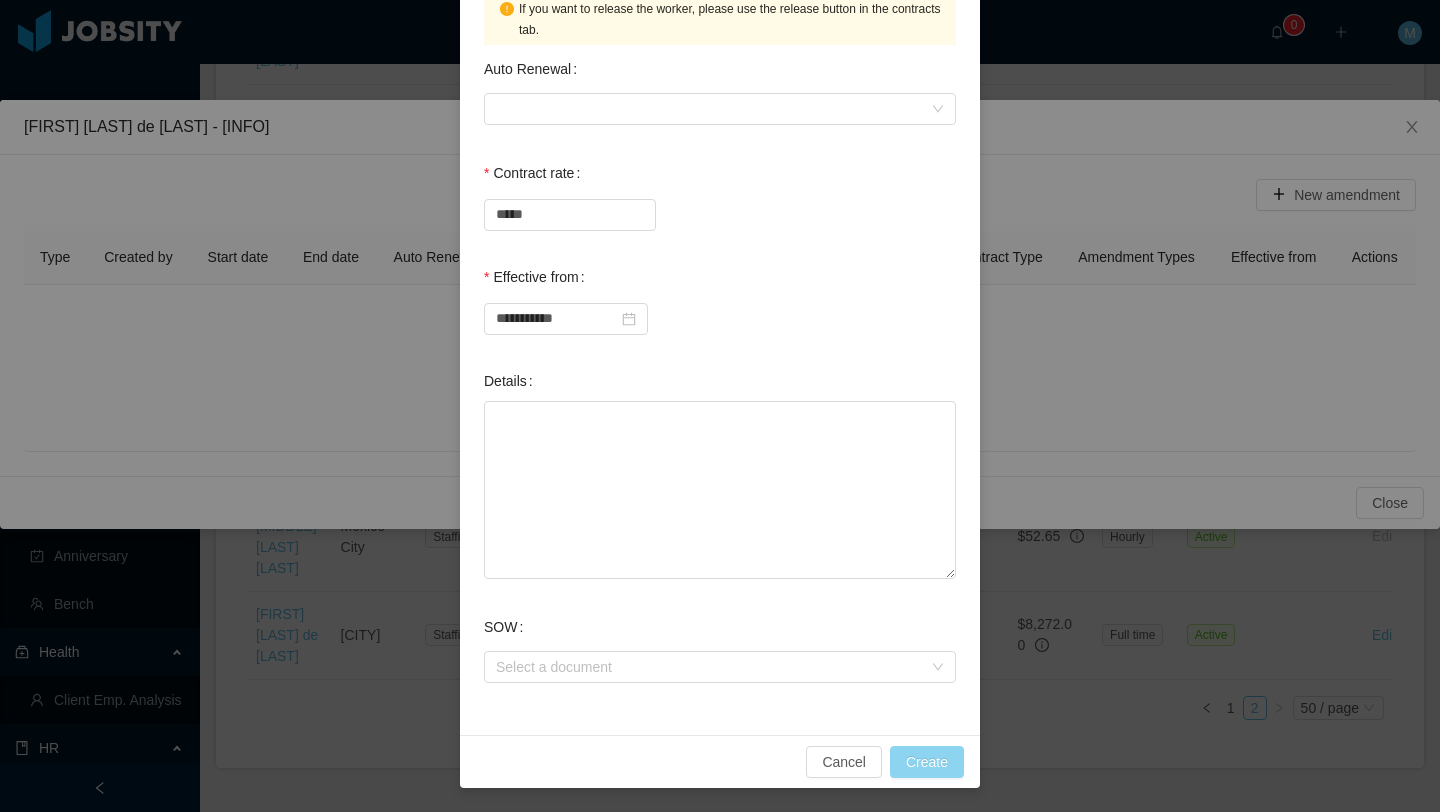 click on "Create" at bounding box center (927, 762) 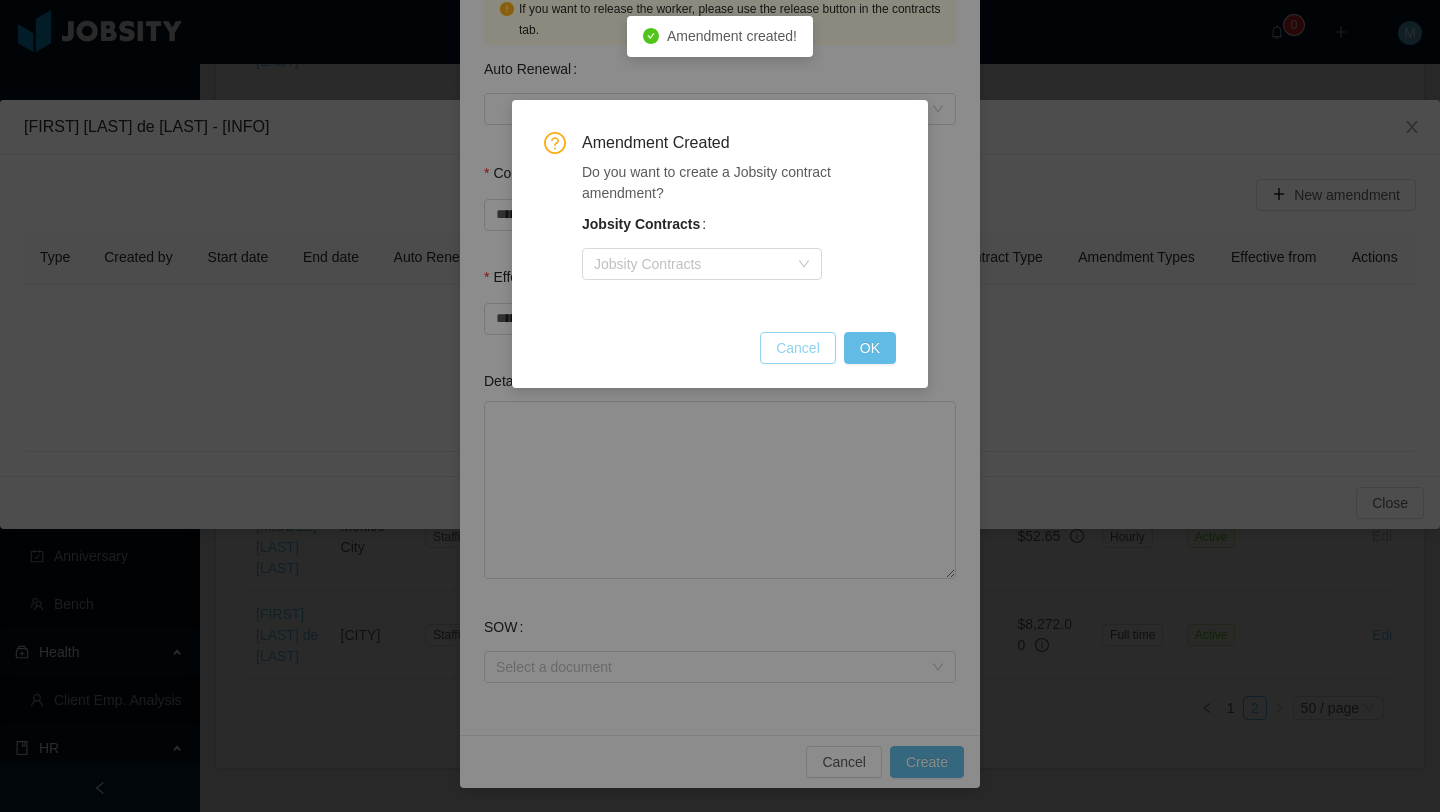 click on "Cancel" at bounding box center (798, 348) 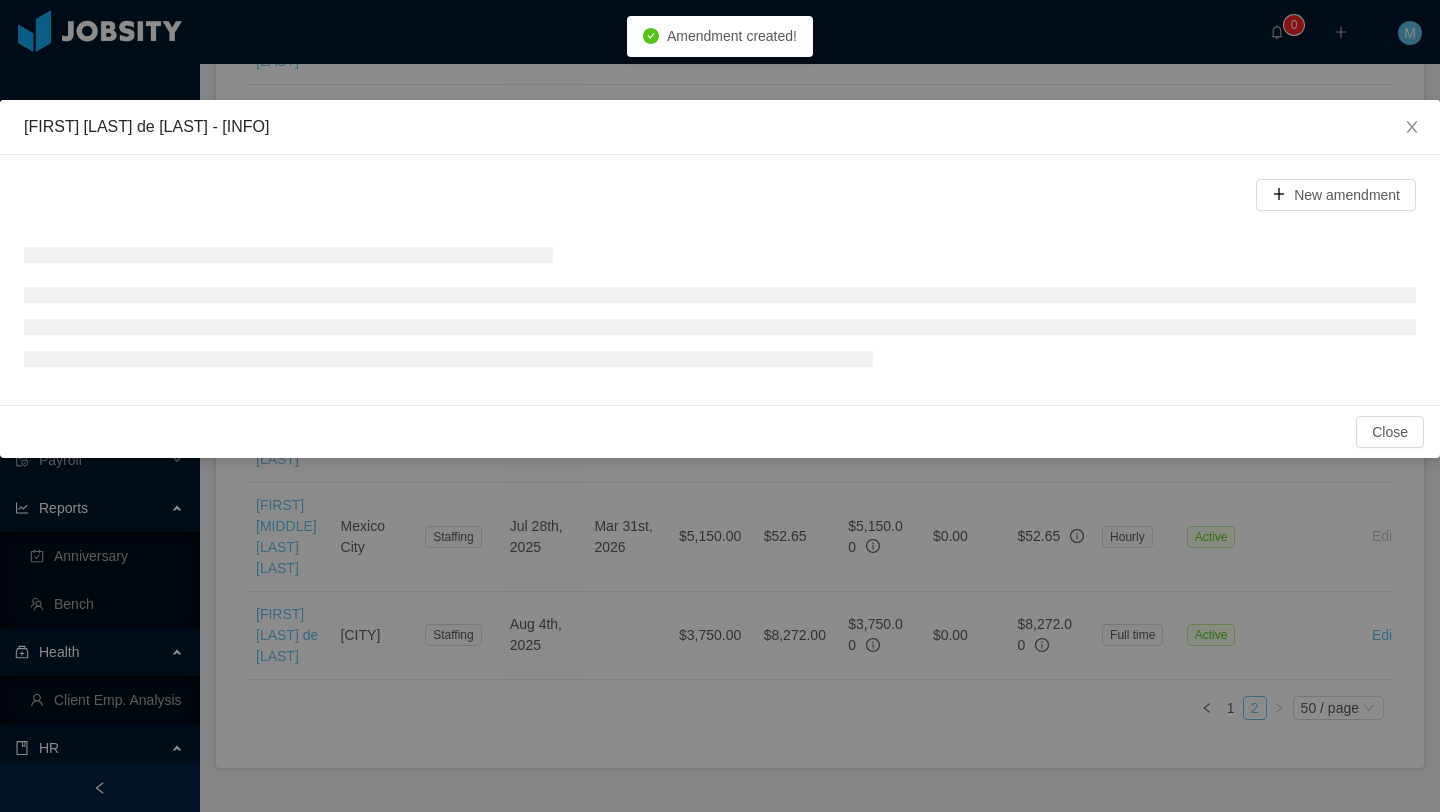 scroll, scrollTop: 446, scrollLeft: 0, axis: vertical 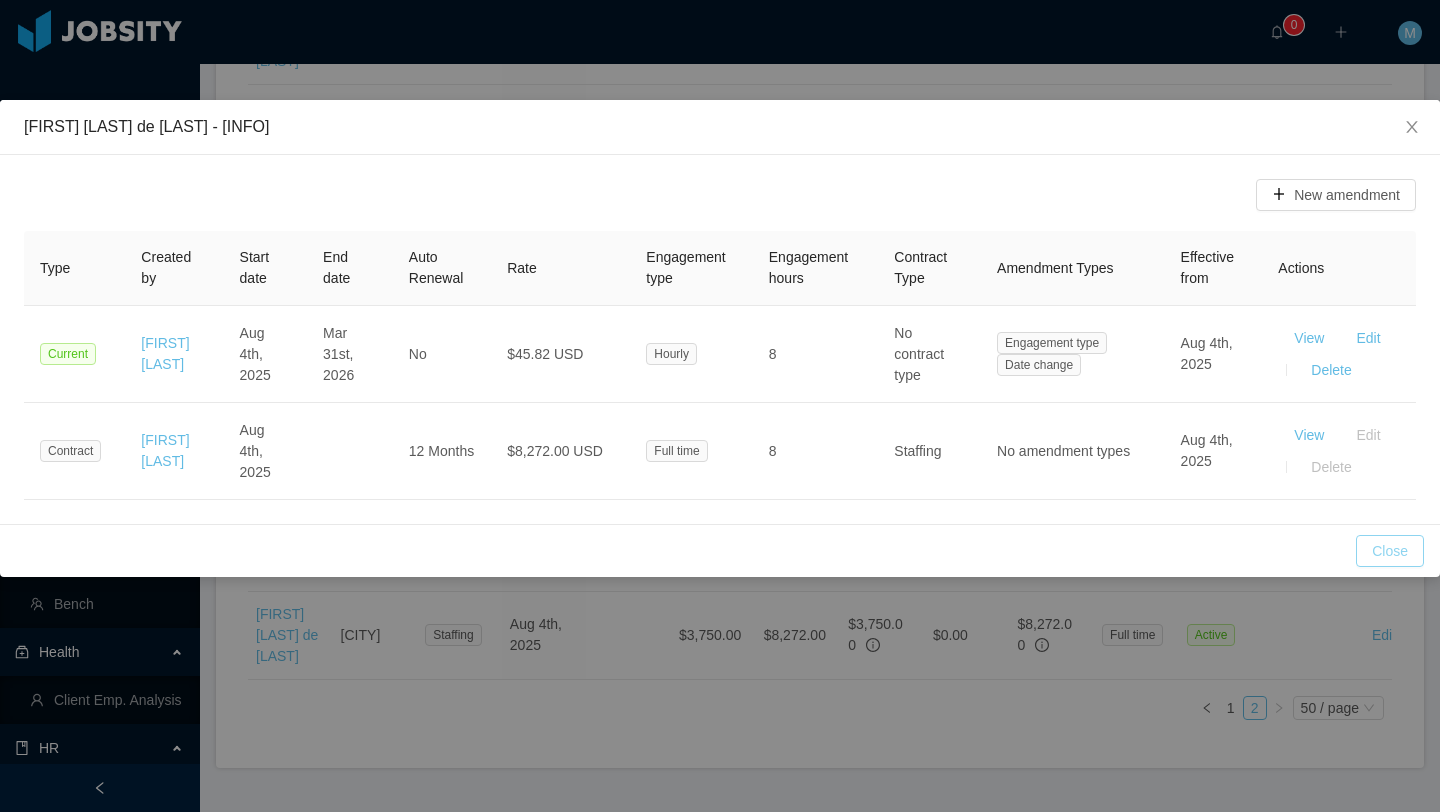 click on "Close" at bounding box center [1390, 551] 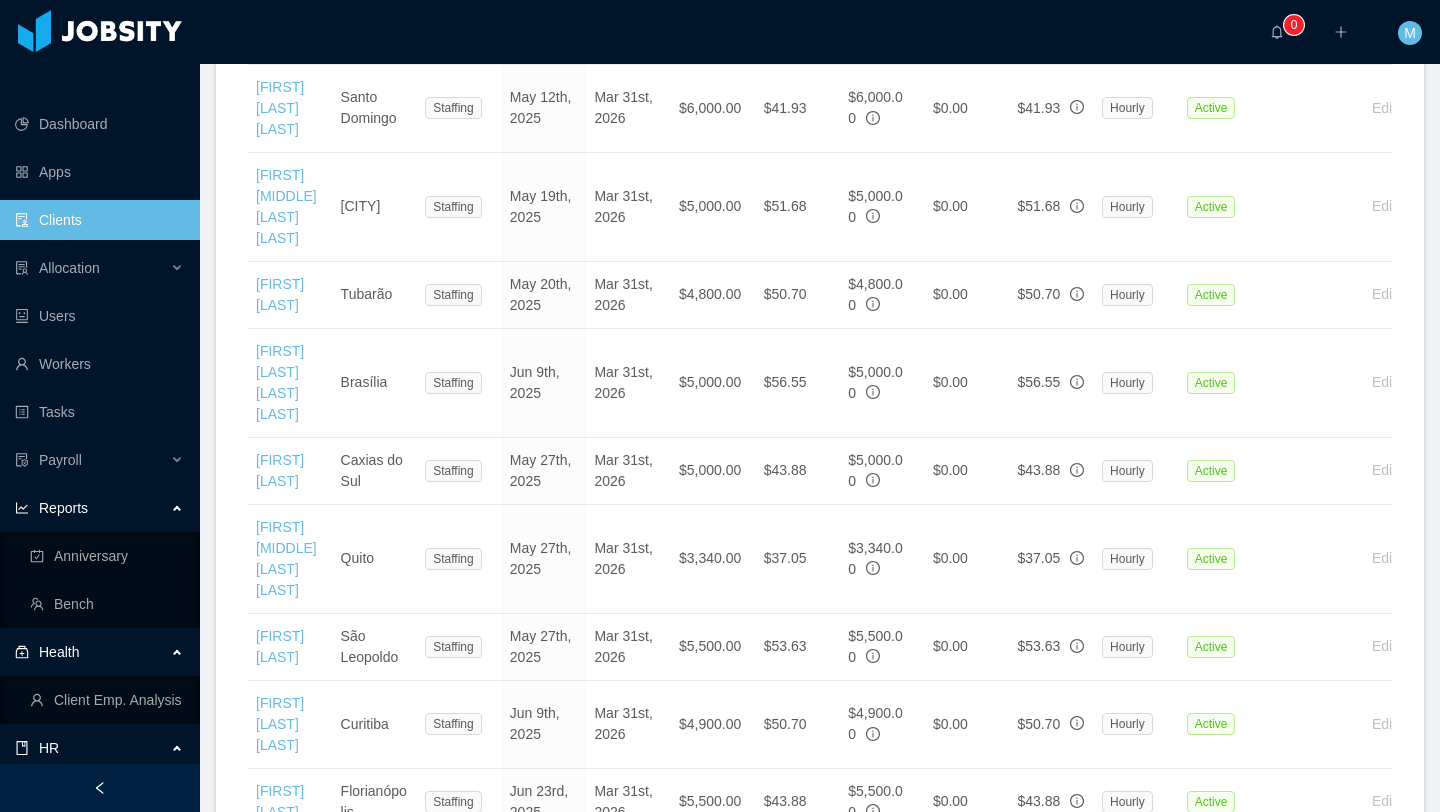 scroll, scrollTop: 3123, scrollLeft: 0, axis: vertical 